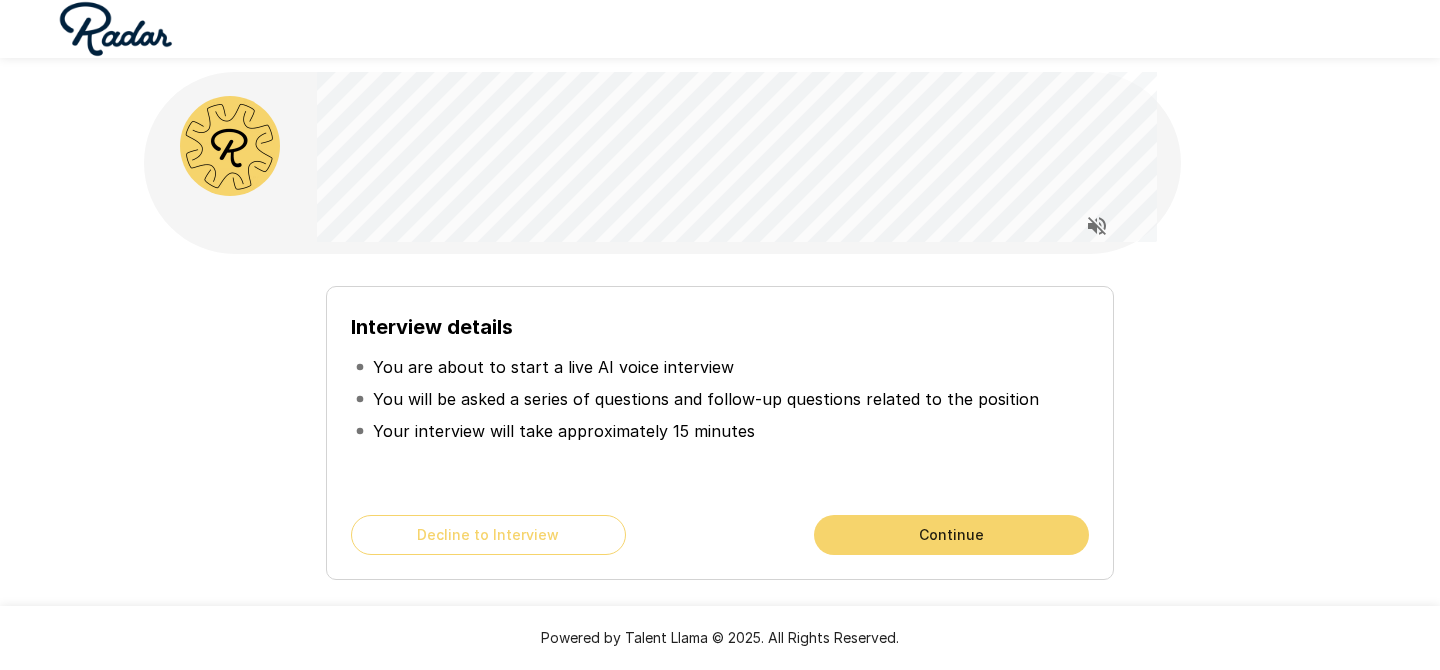 scroll, scrollTop: 0, scrollLeft: 0, axis: both 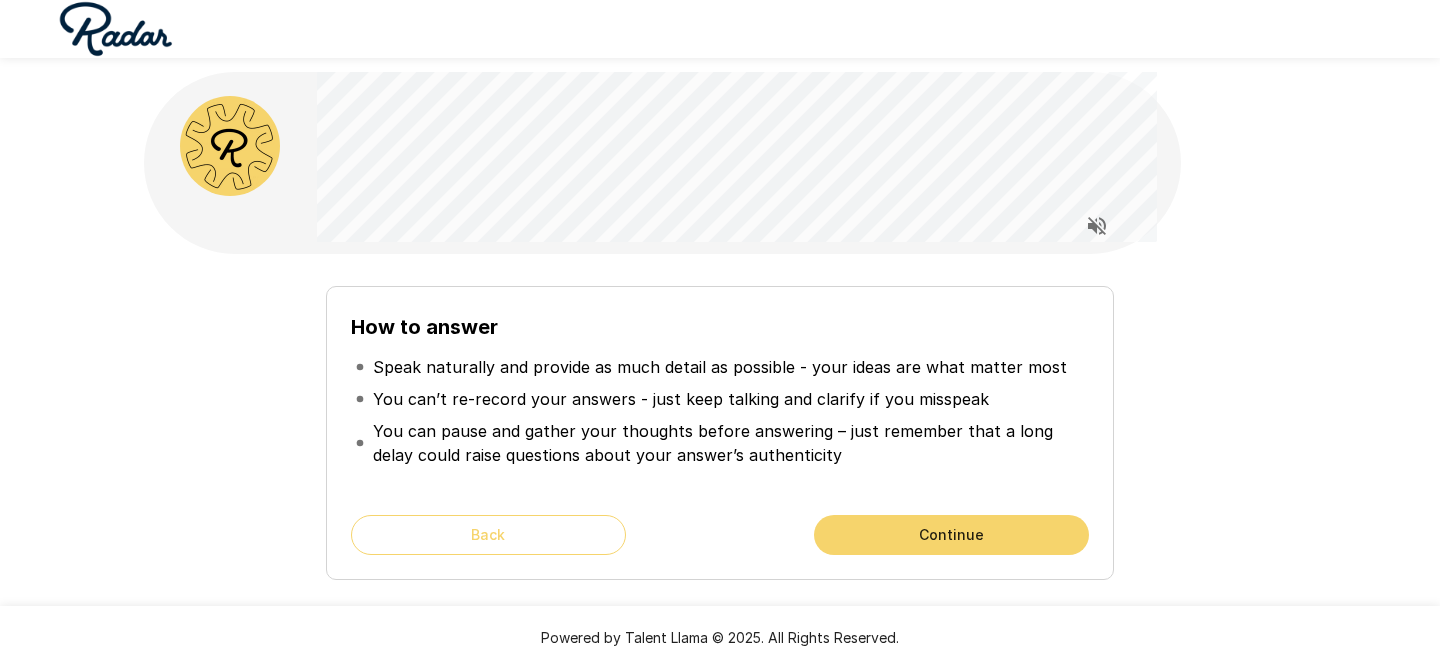 click on "Continue" at bounding box center (951, 535) 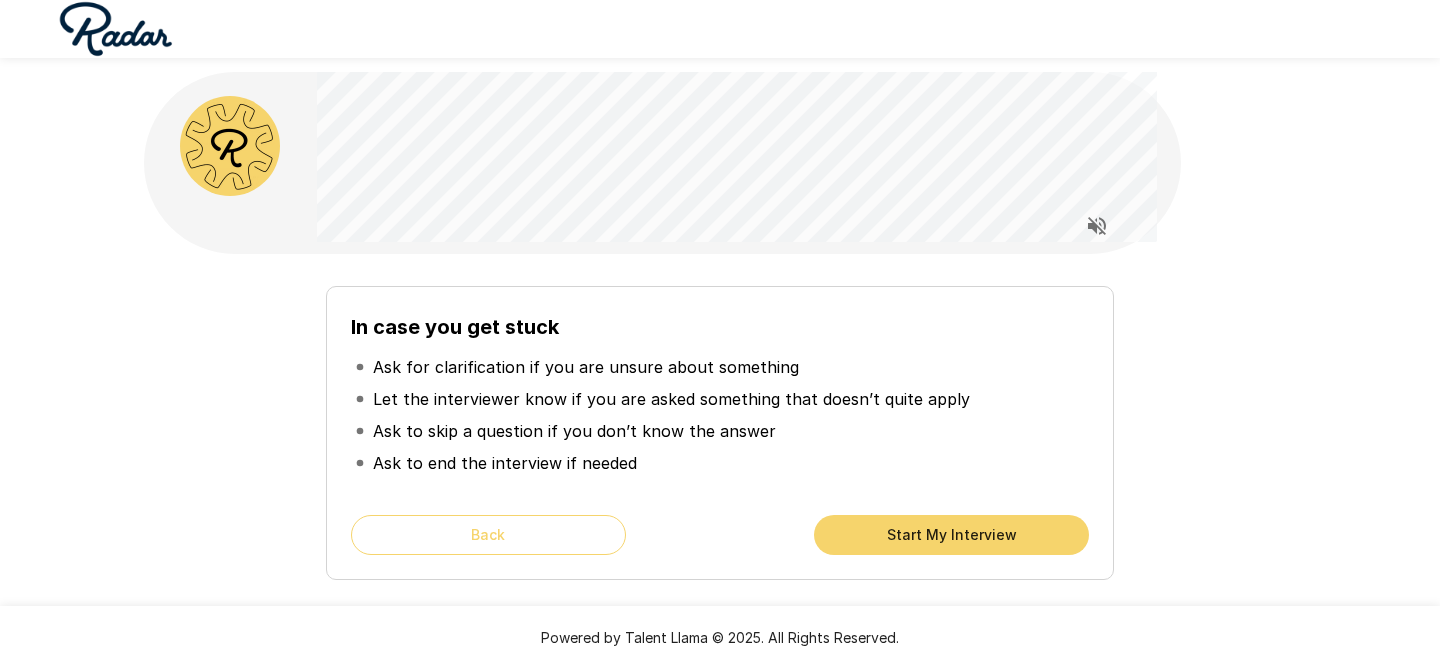 click on "Start My Interview" at bounding box center (951, 535) 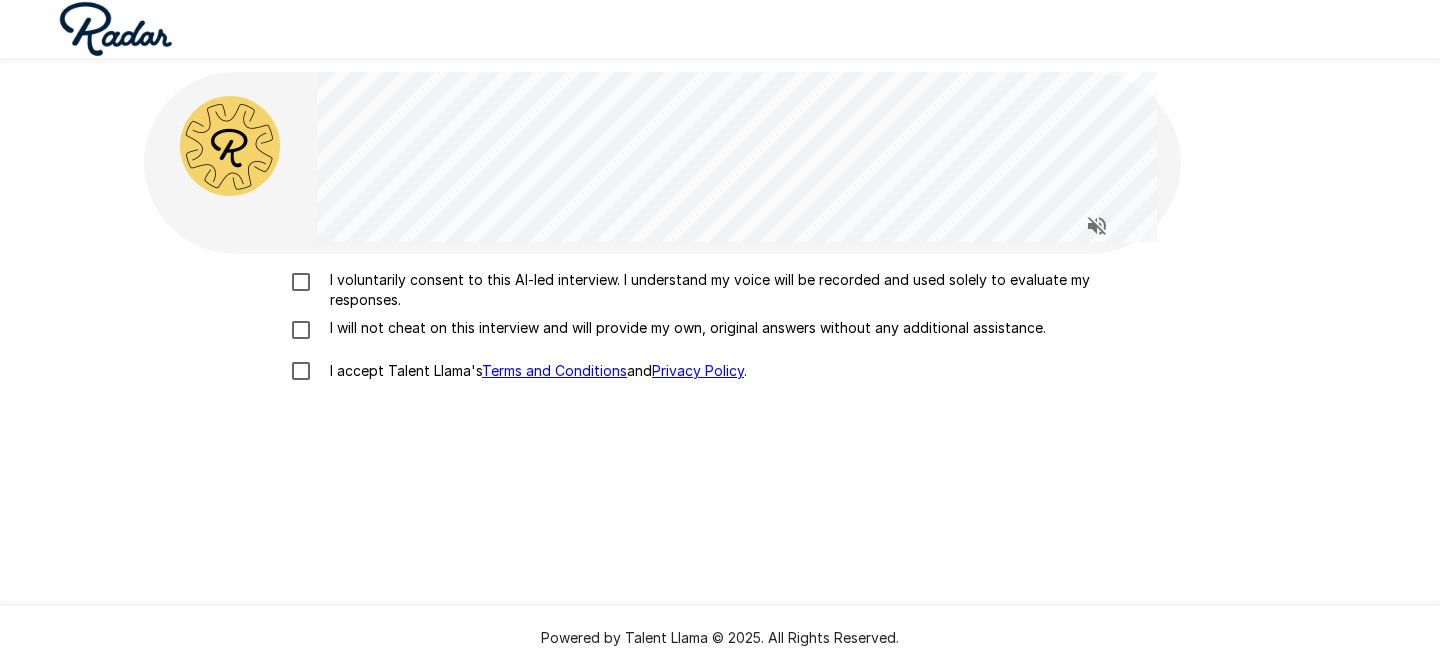 click on "I voluntarily consent to this AI-led interview. I understand my voice will be recorded and used solely to evaluate my responses." at bounding box center (741, 290) 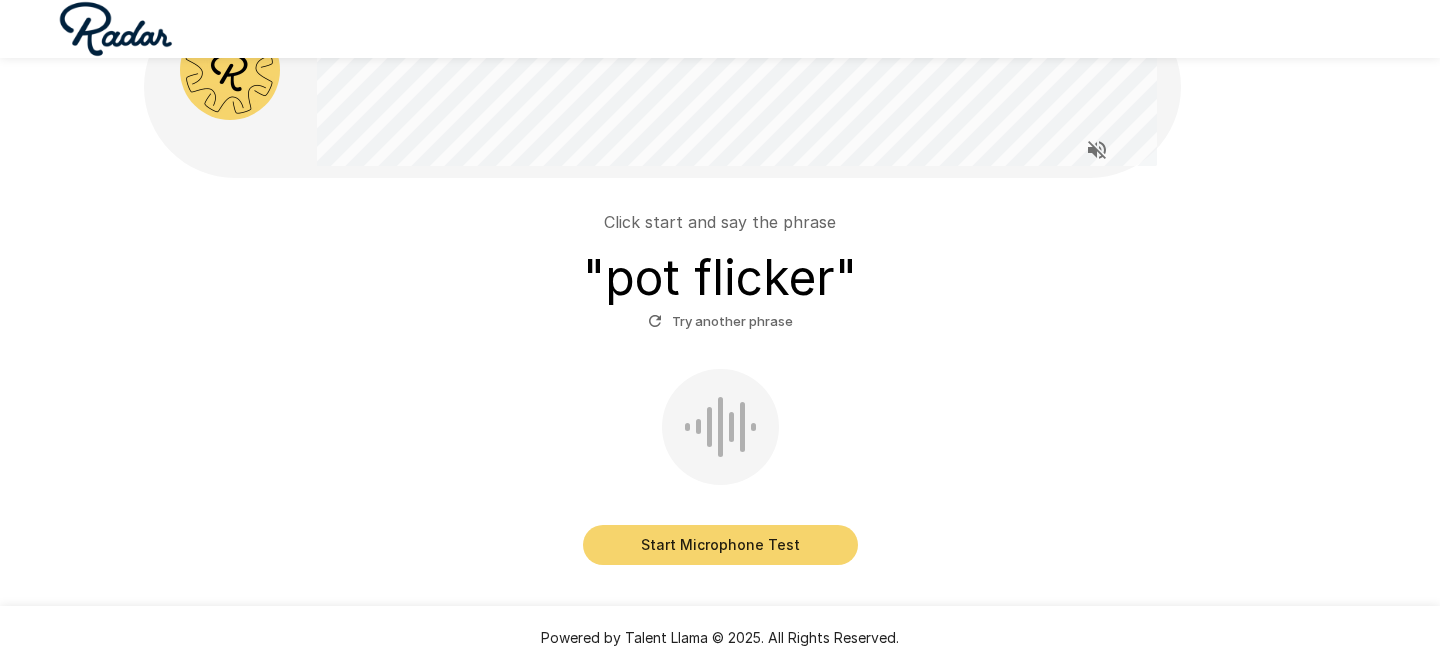 scroll, scrollTop: 80, scrollLeft: 0, axis: vertical 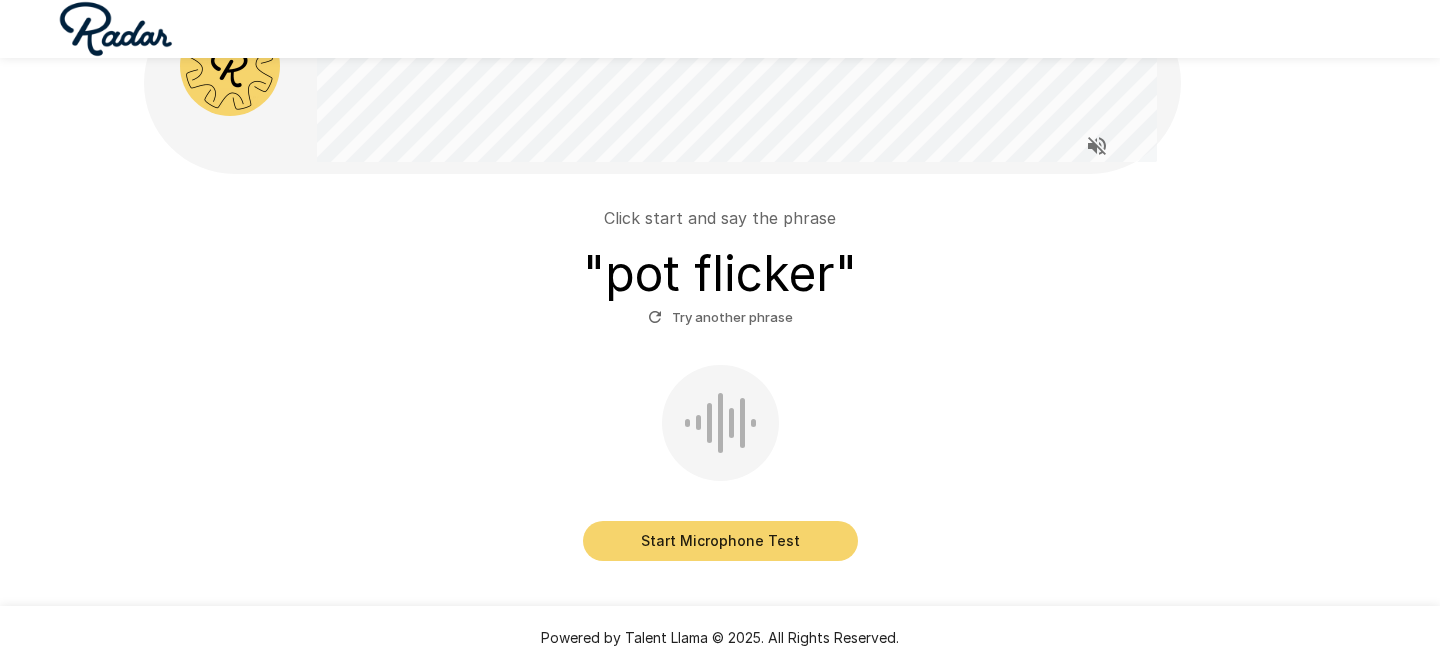click on "Start Microphone Test" at bounding box center (720, 541) 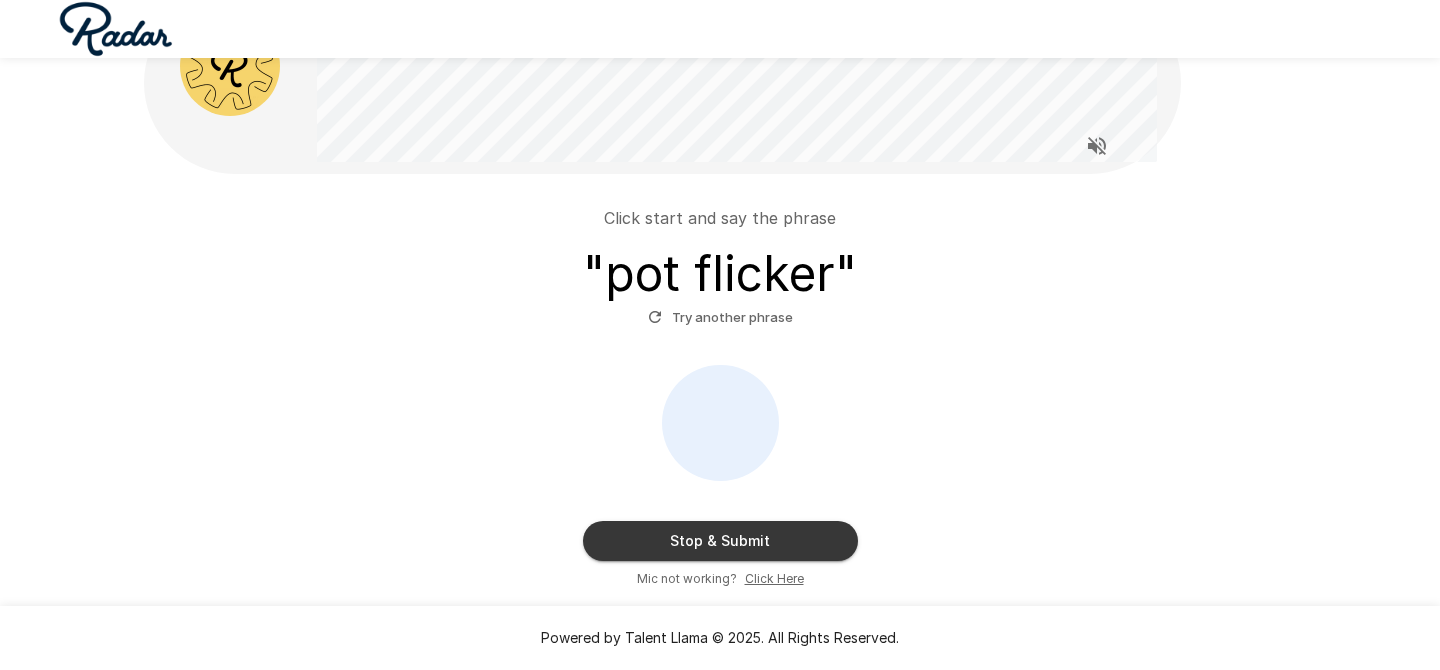 click on "Stop & Submit" at bounding box center (720, 541) 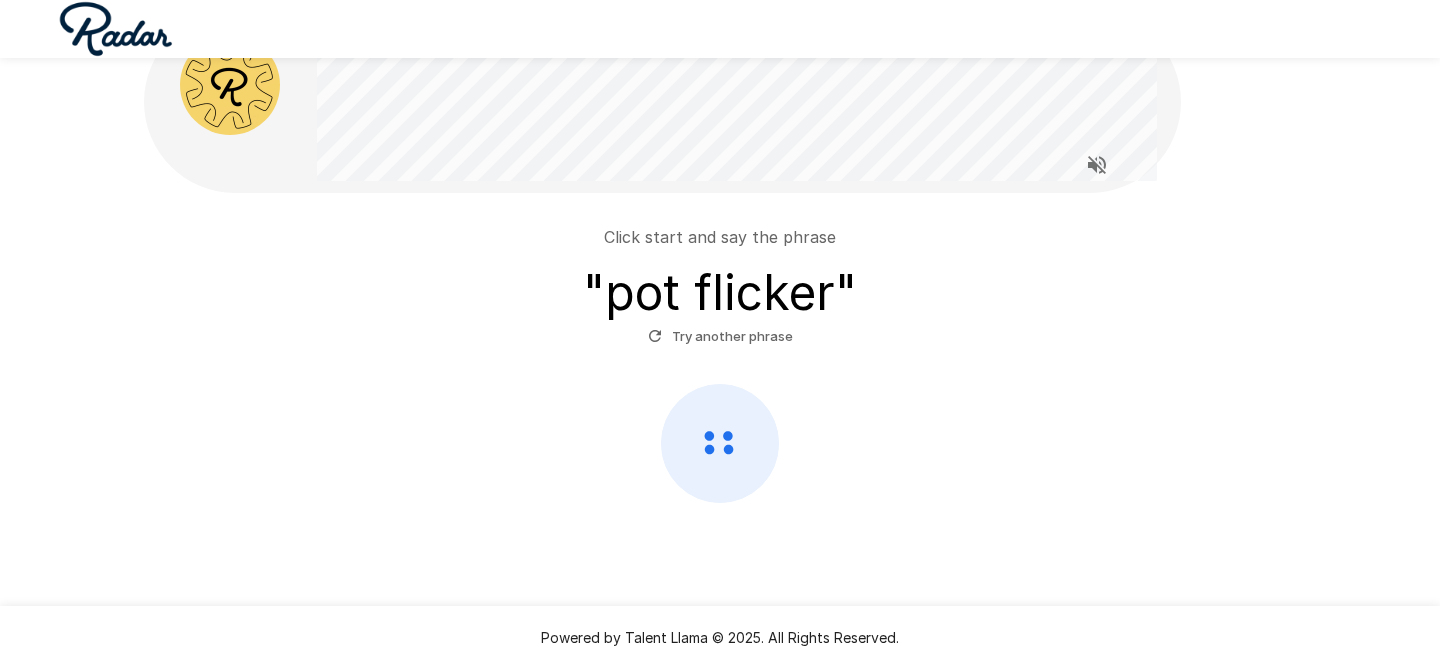scroll, scrollTop: 80, scrollLeft: 0, axis: vertical 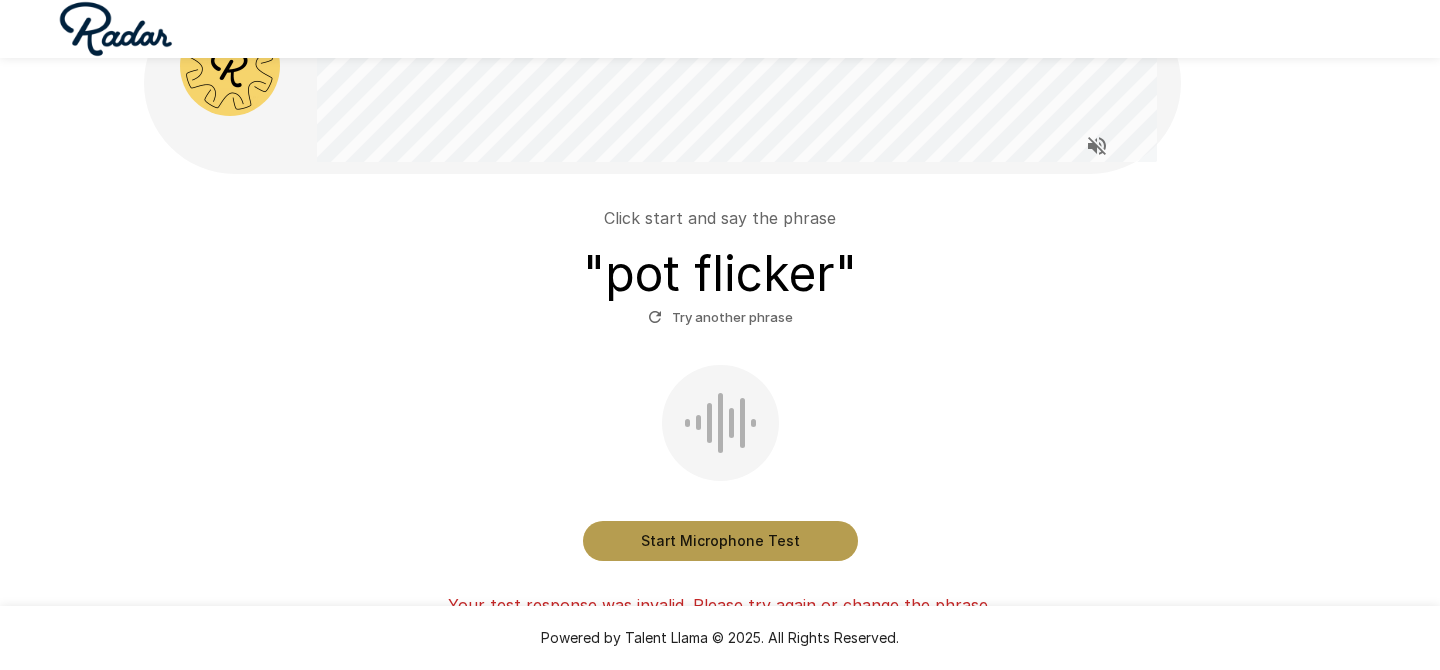 click on "Start Microphone Test" at bounding box center (720, 541) 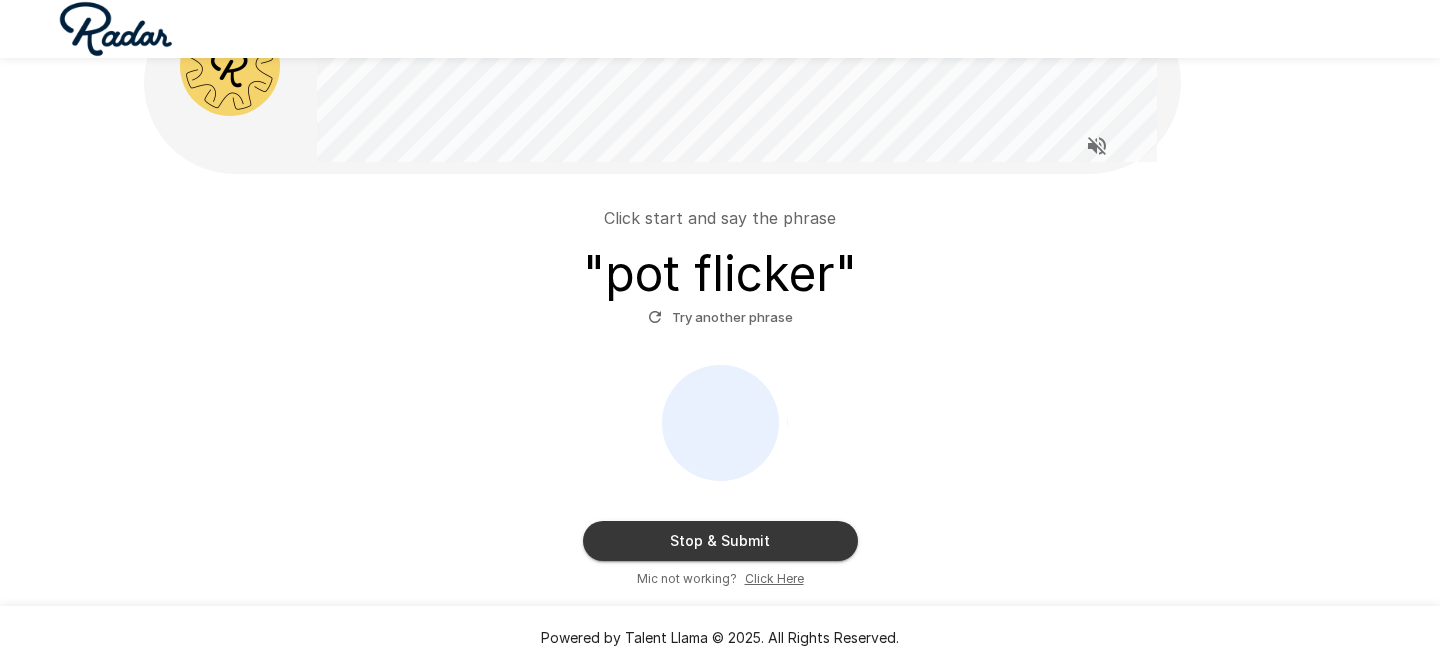 click on "Stop & Submit" at bounding box center (720, 541) 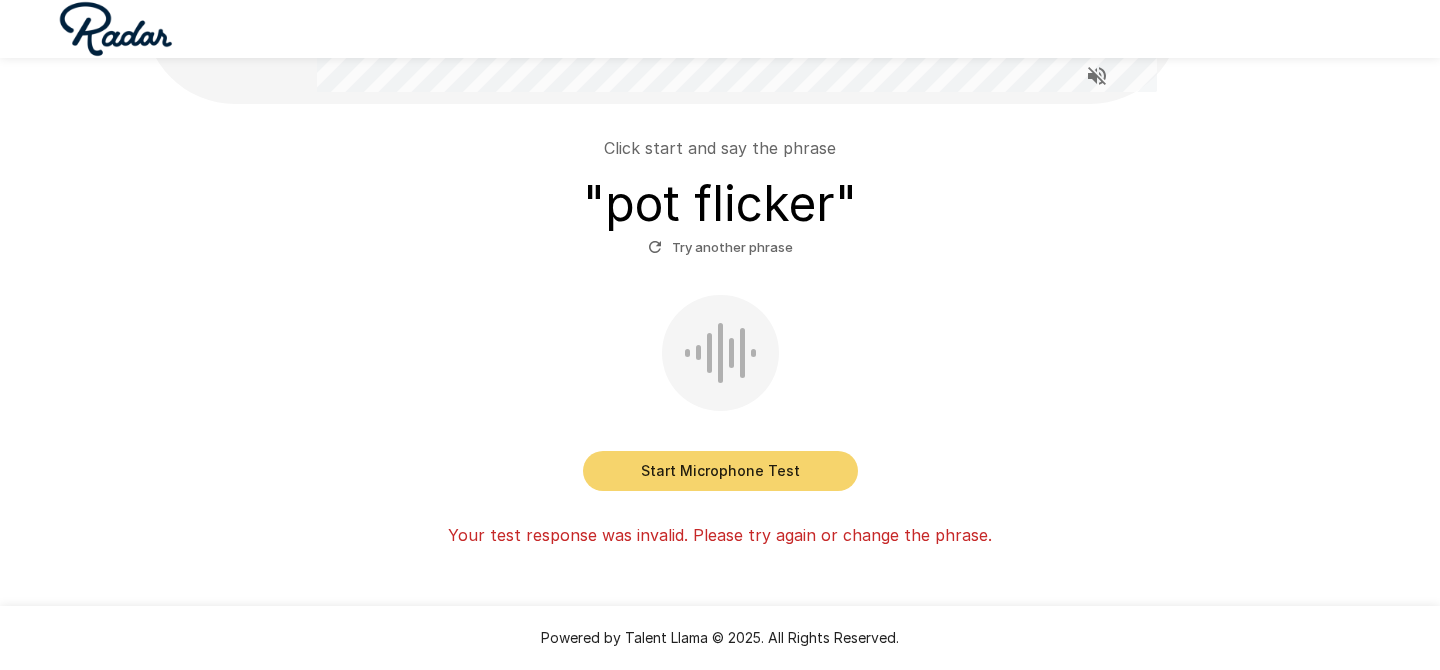 scroll, scrollTop: 169, scrollLeft: 0, axis: vertical 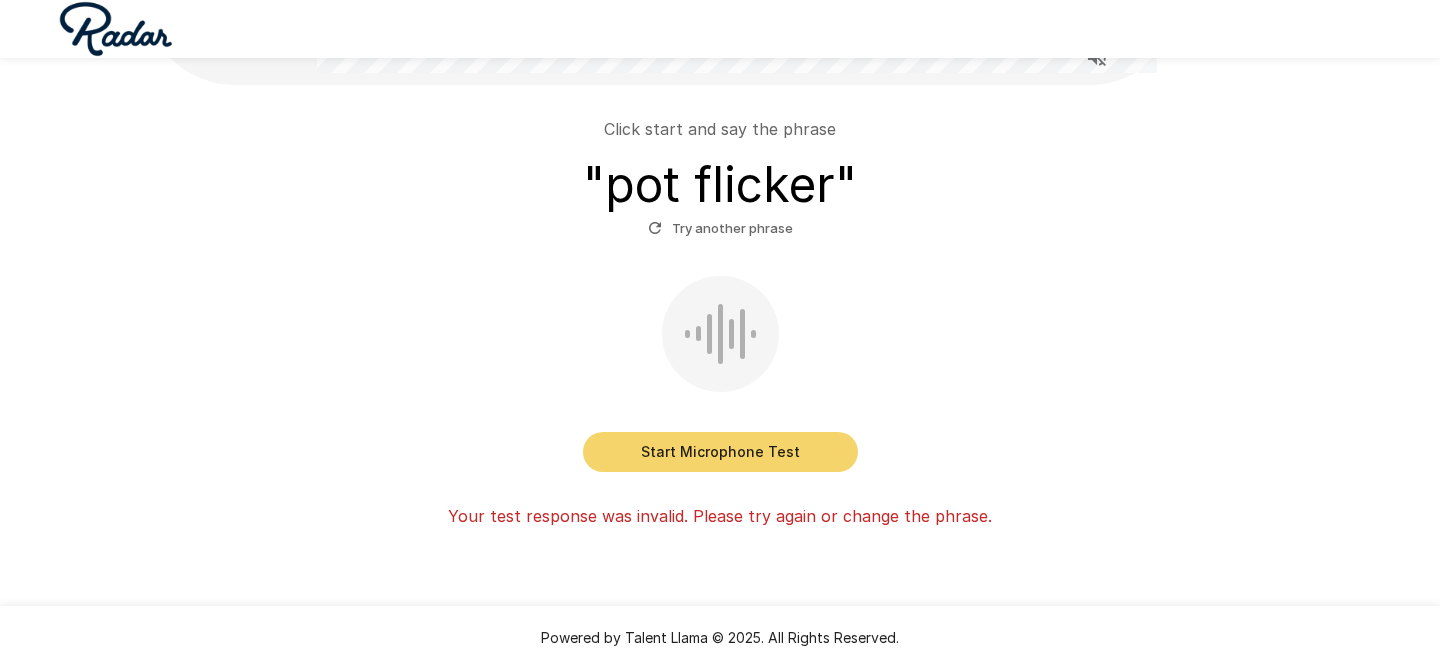 click on "Start Microphone Test" at bounding box center (720, 452) 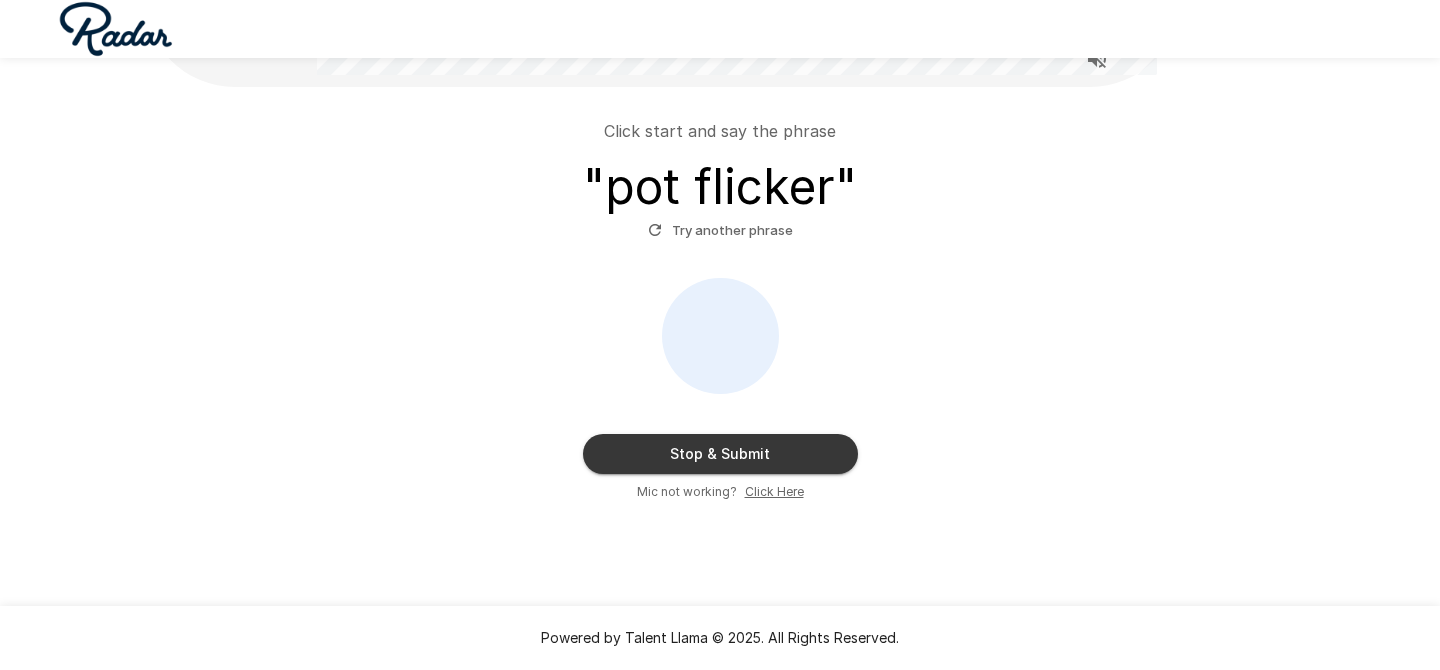 scroll, scrollTop: 166, scrollLeft: 0, axis: vertical 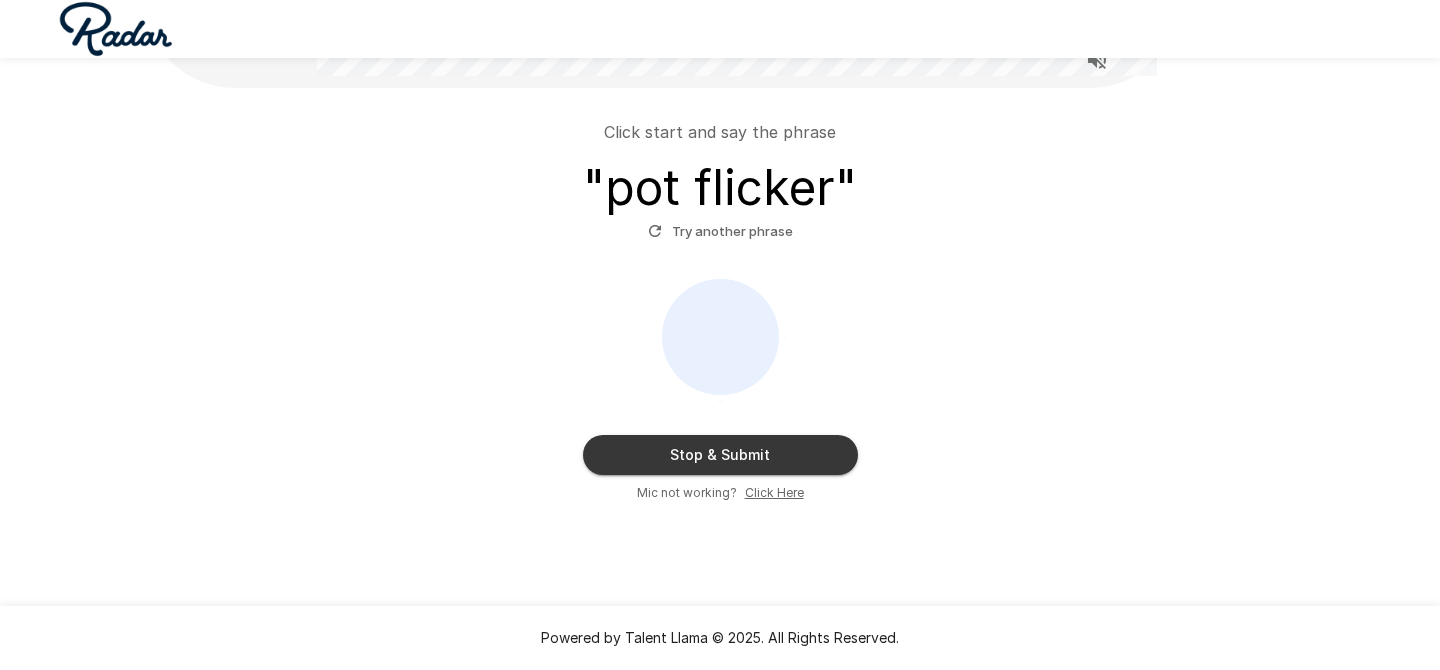 click on "Stop & Submit" at bounding box center (720, 455) 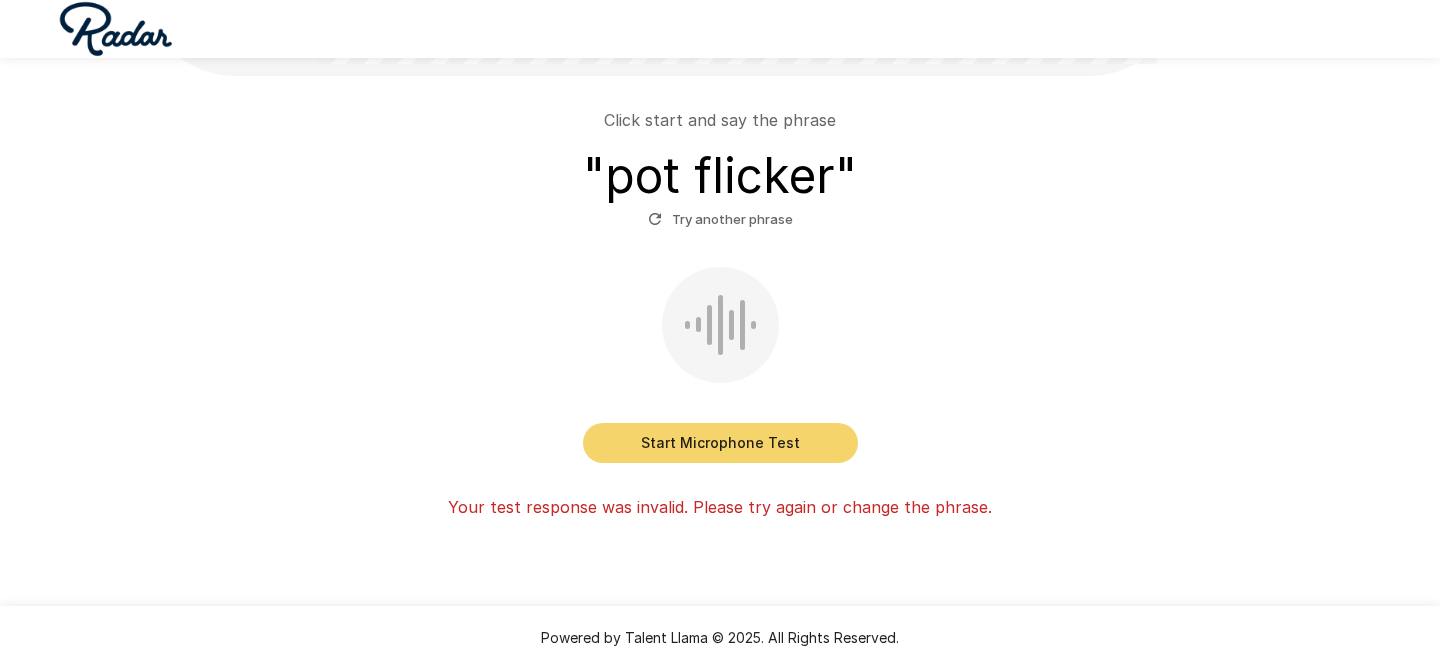 scroll, scrollTop: 186, scrollLeft: 0, axis: vertical 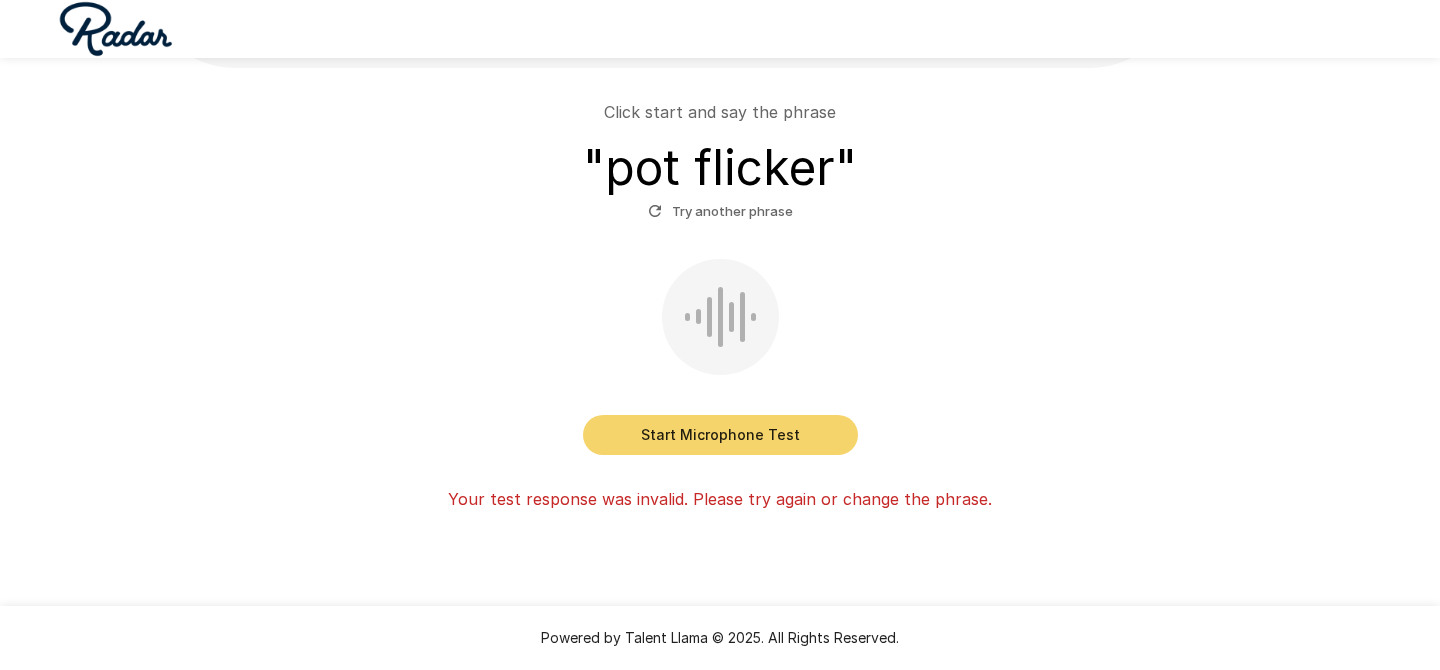 click on "Try another phrase" at bounding box center [720, 211] 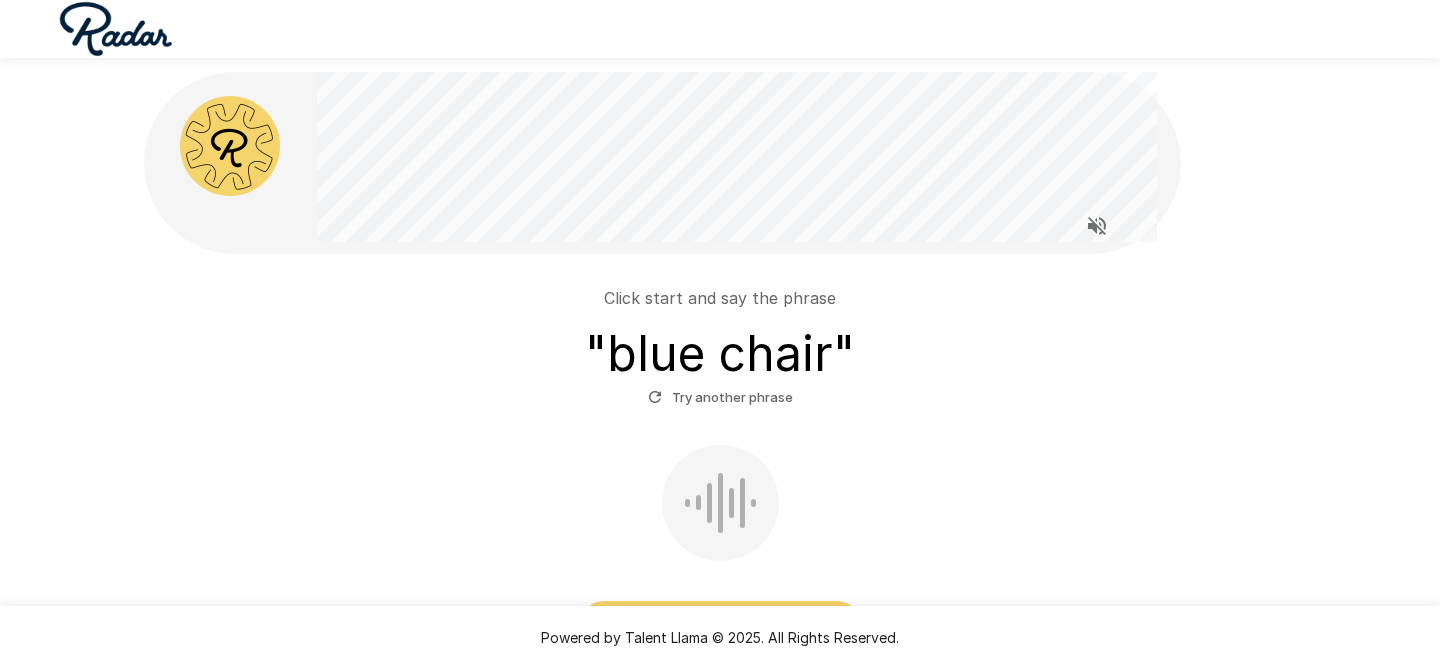 scroll, scrollTop: 138, scrollLeft: 0, axis: vertical 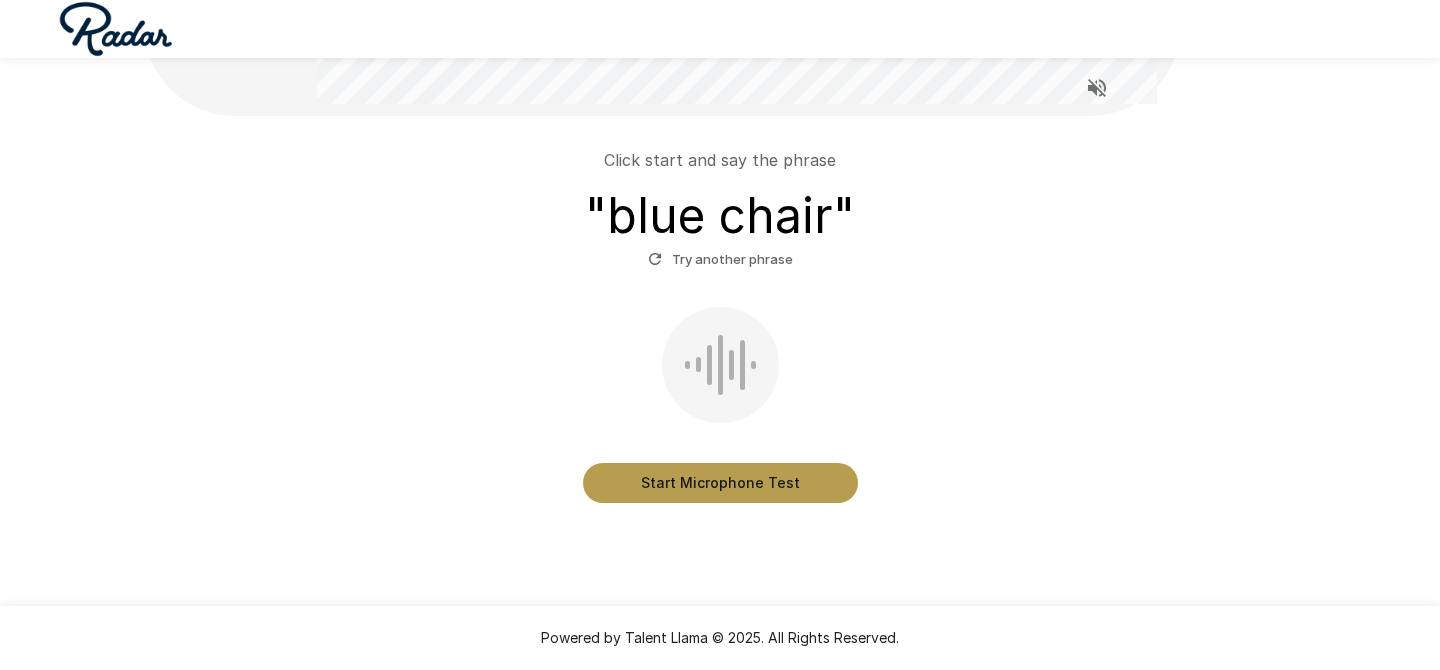 click on "Start Microphone Test" at bounding box center [720, 483] 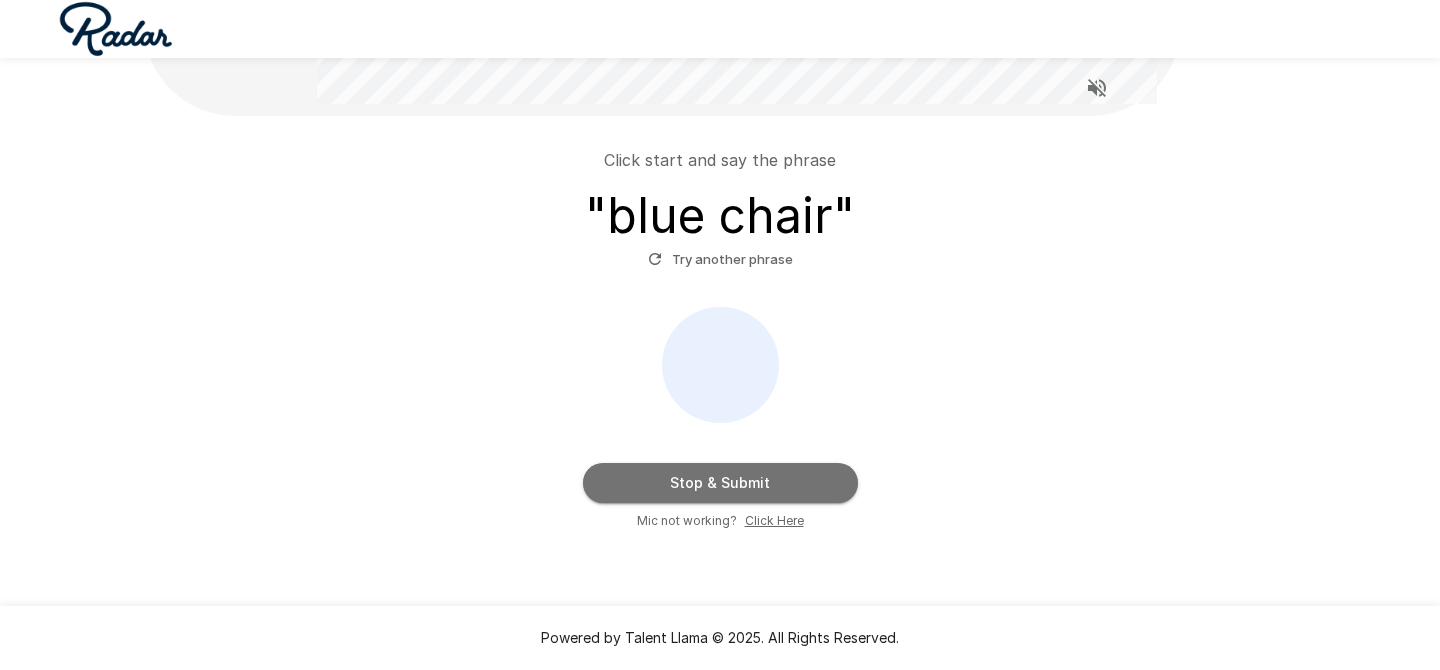 click on "Stop & Submit" at bounding box center [720, 483] 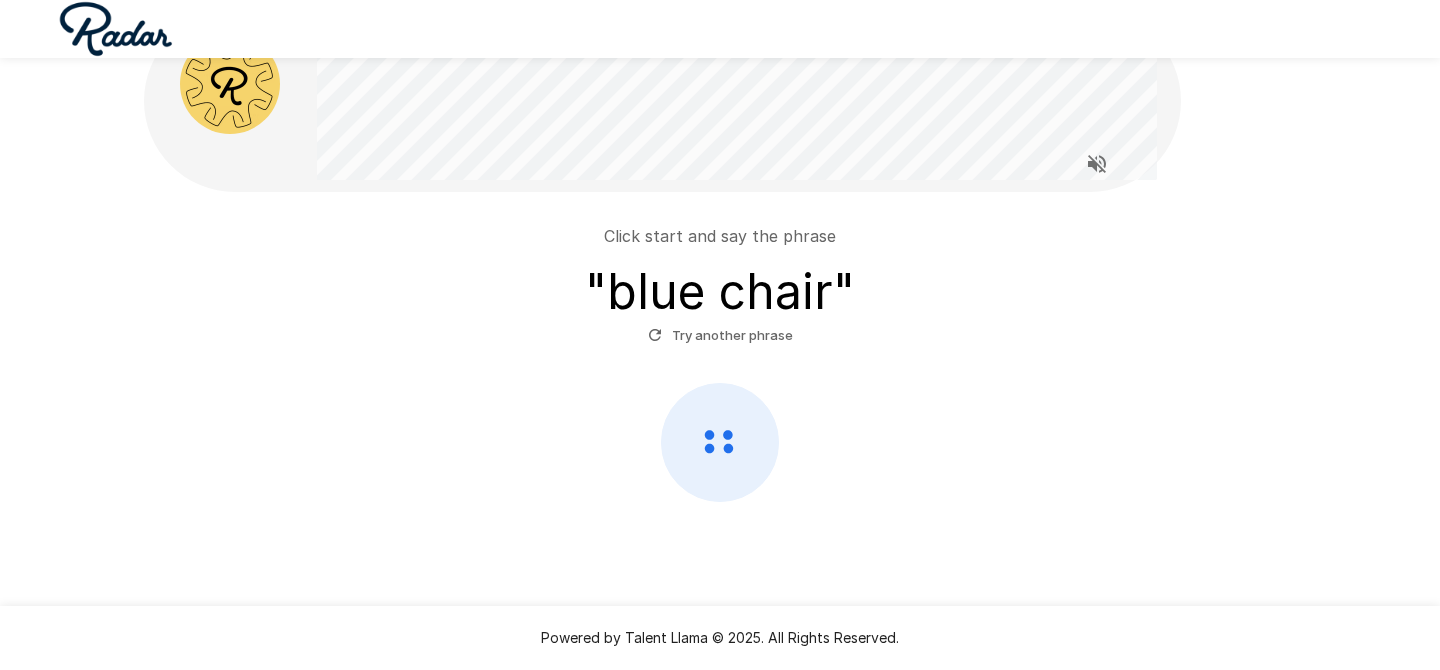 scroll, scrollTop: 61, scrollLeft: 0, axis: vertical 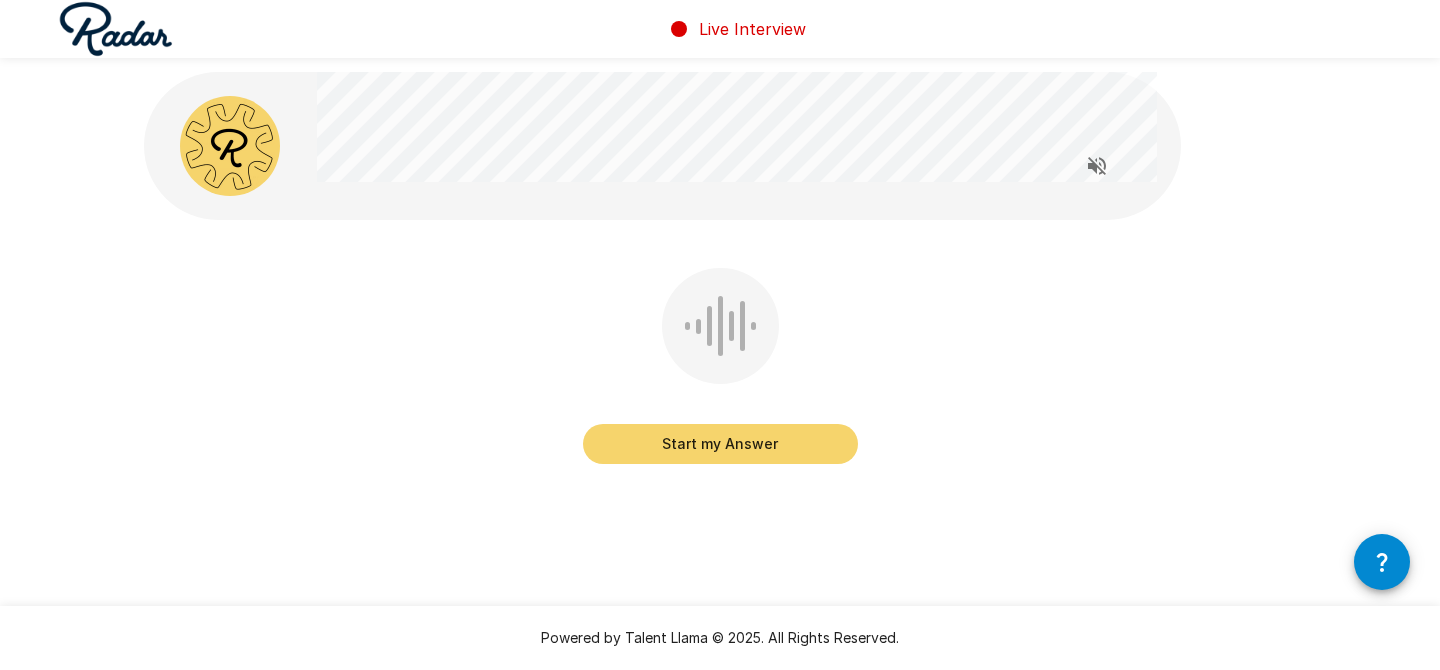 click on "Start my Answer" at bounding box center [720, 444] 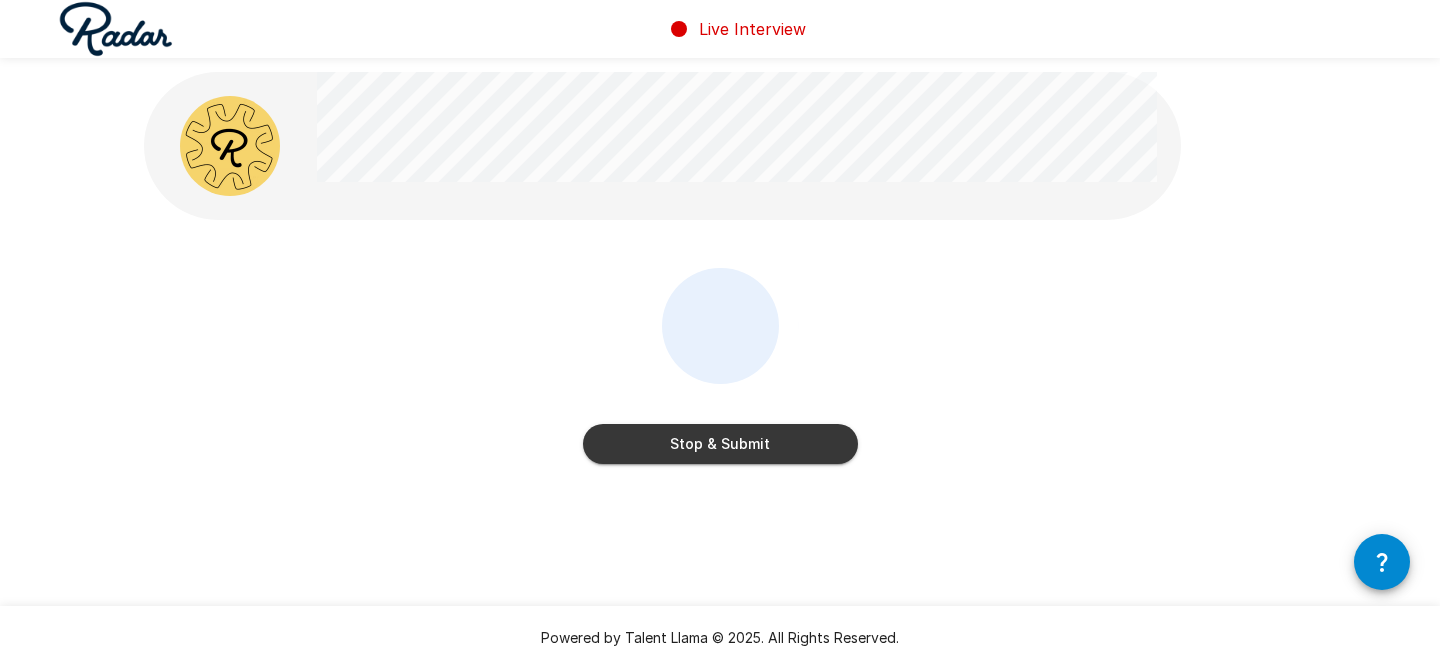 click on "Stop & Submit" at bounding box center (720, 444) 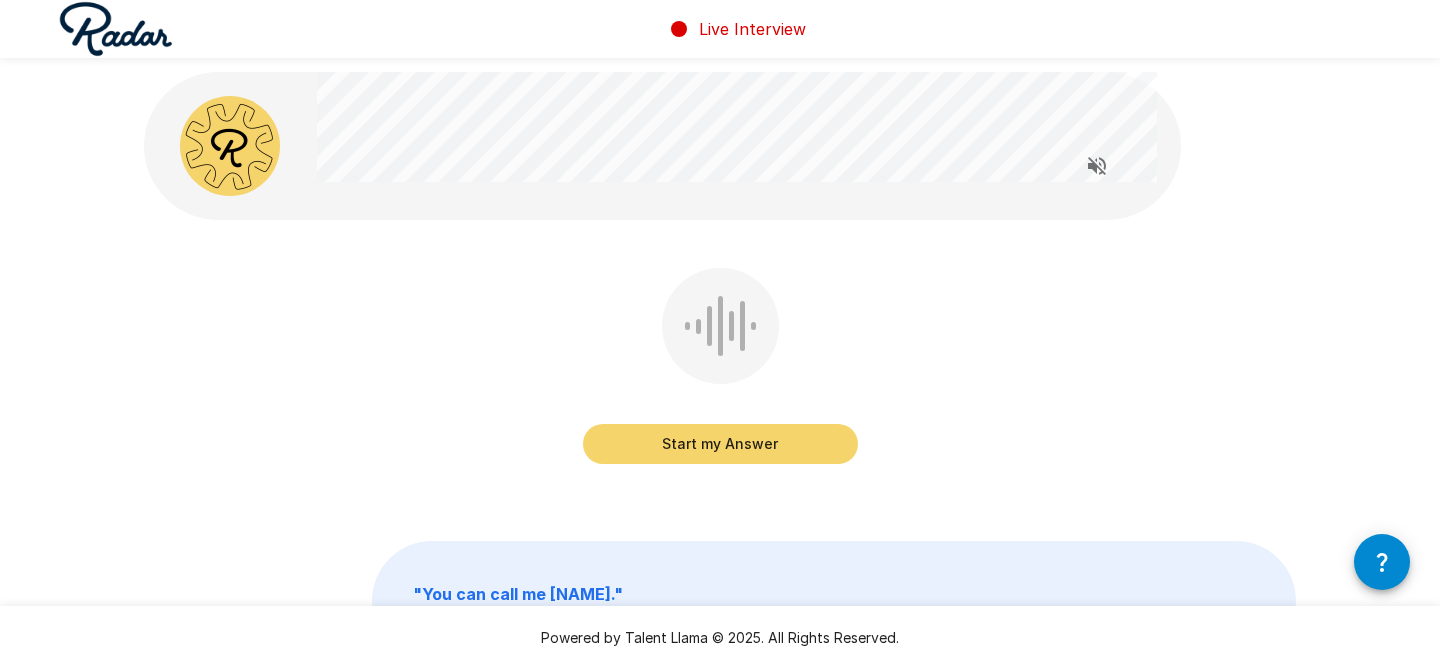 click on "Start my Answer" at bounding box center [720, 444] 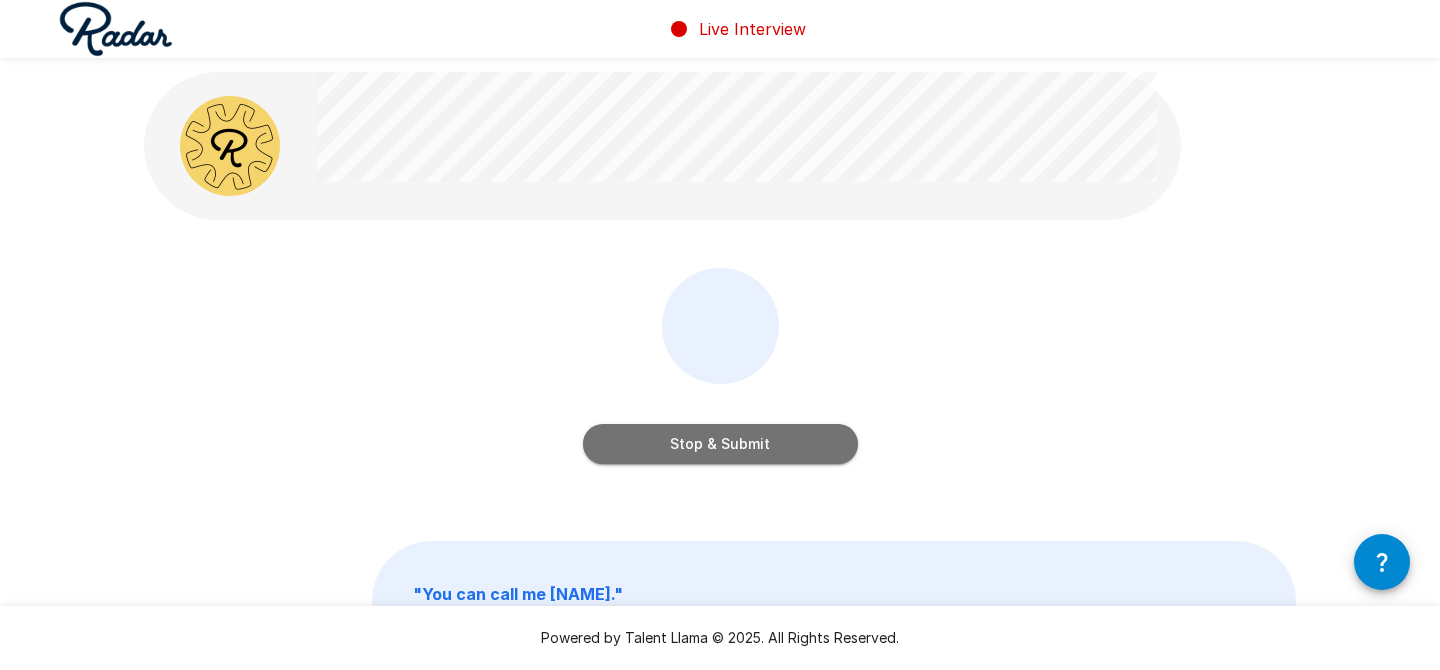 click on "Stop & Submit" at bounding box center [720, 444] 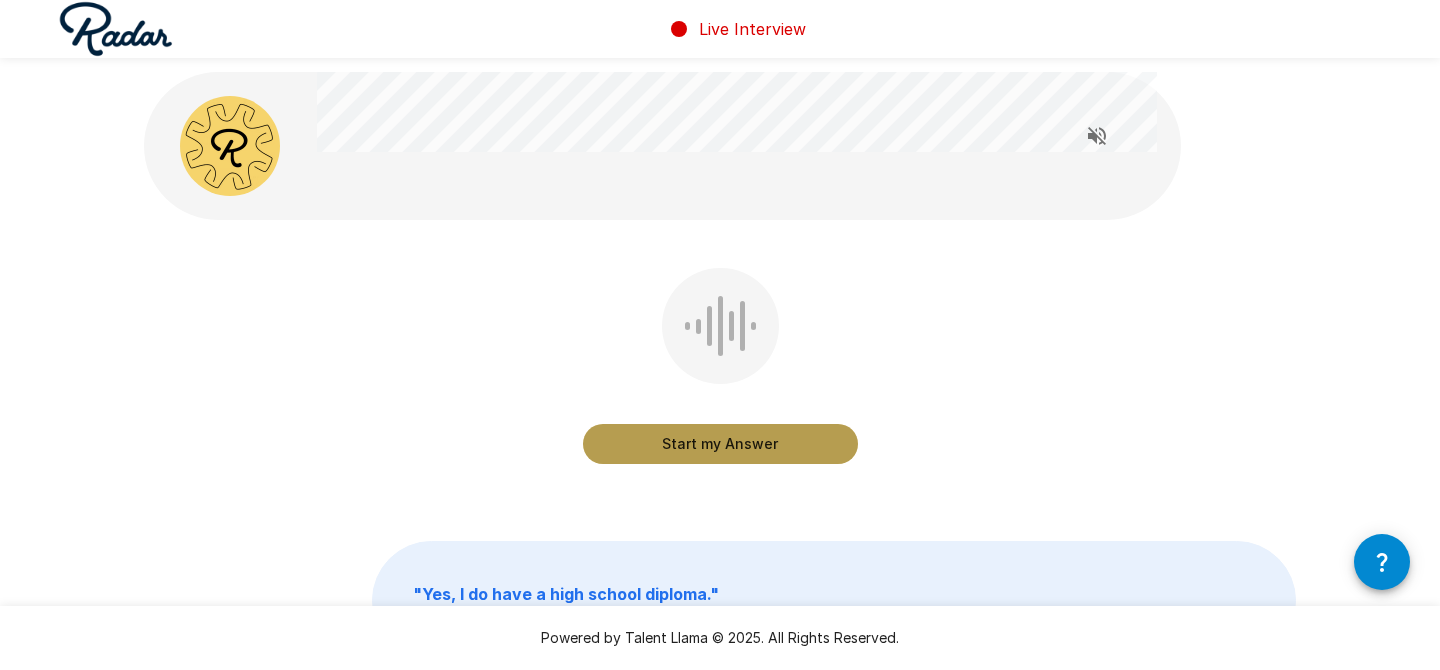 click on "Start my Answer" at bounding box center [720, 444] 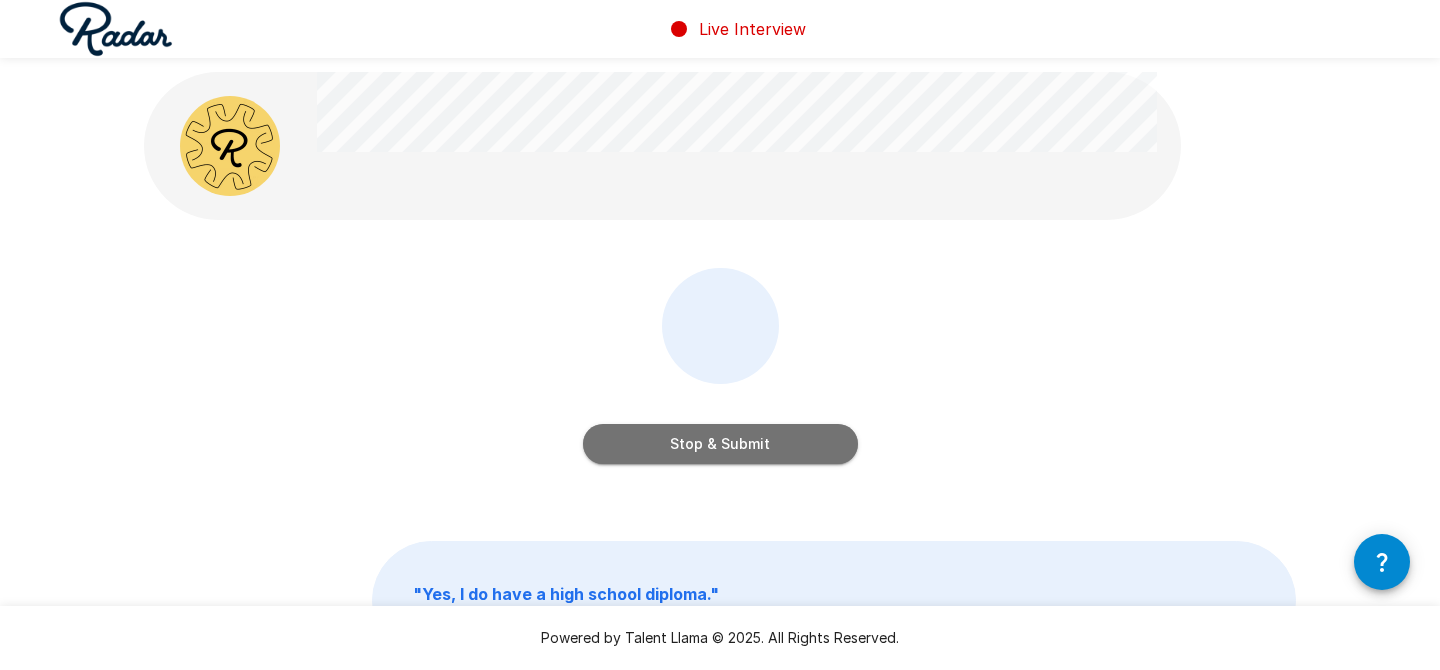click on "Stop & Submit" at bounding box center [720, 444] 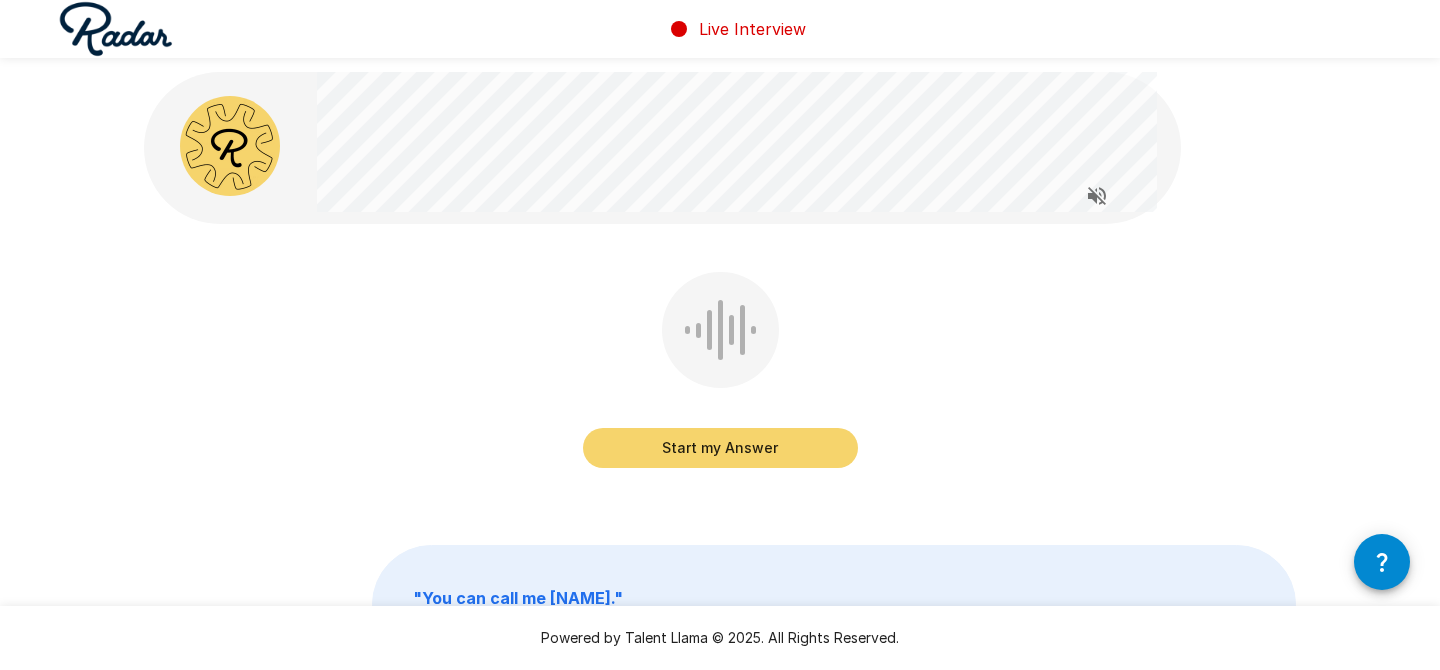 click on "Start my Answer" at bounding box center [720, 448] 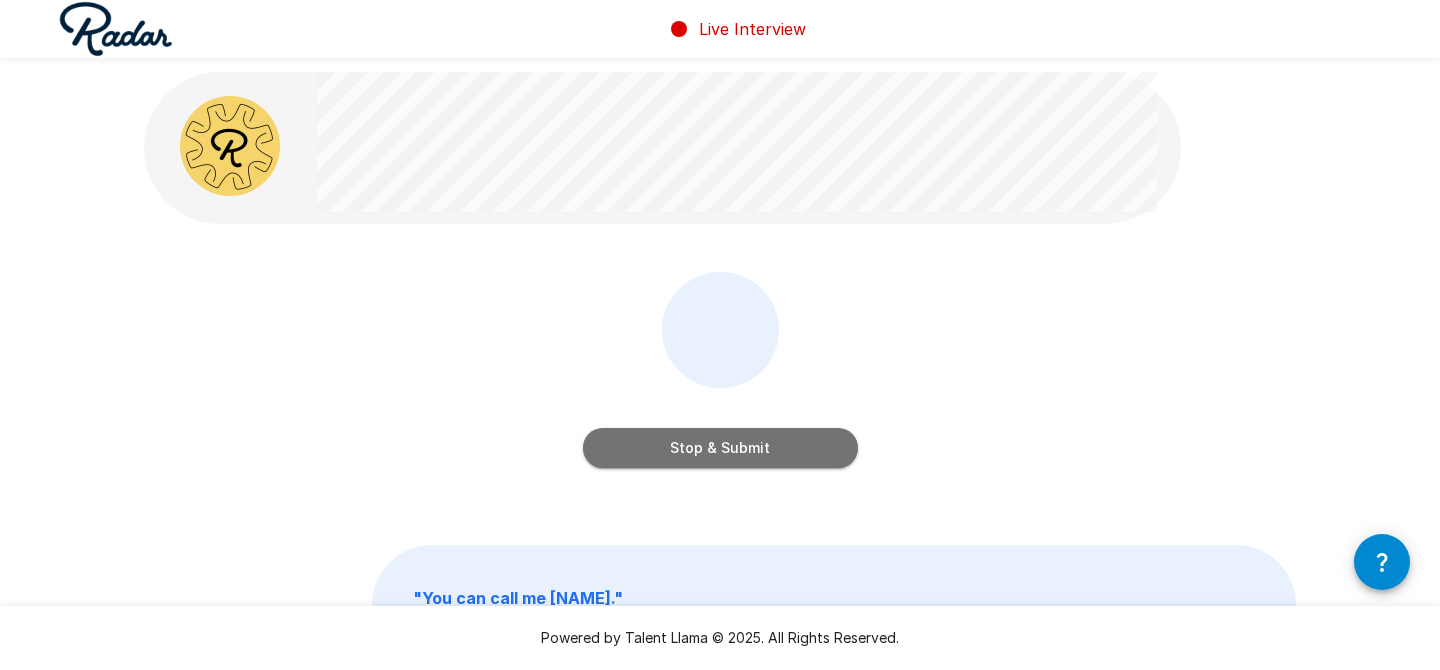 click on "Stop & Submit" at bounding box center [720, 448] 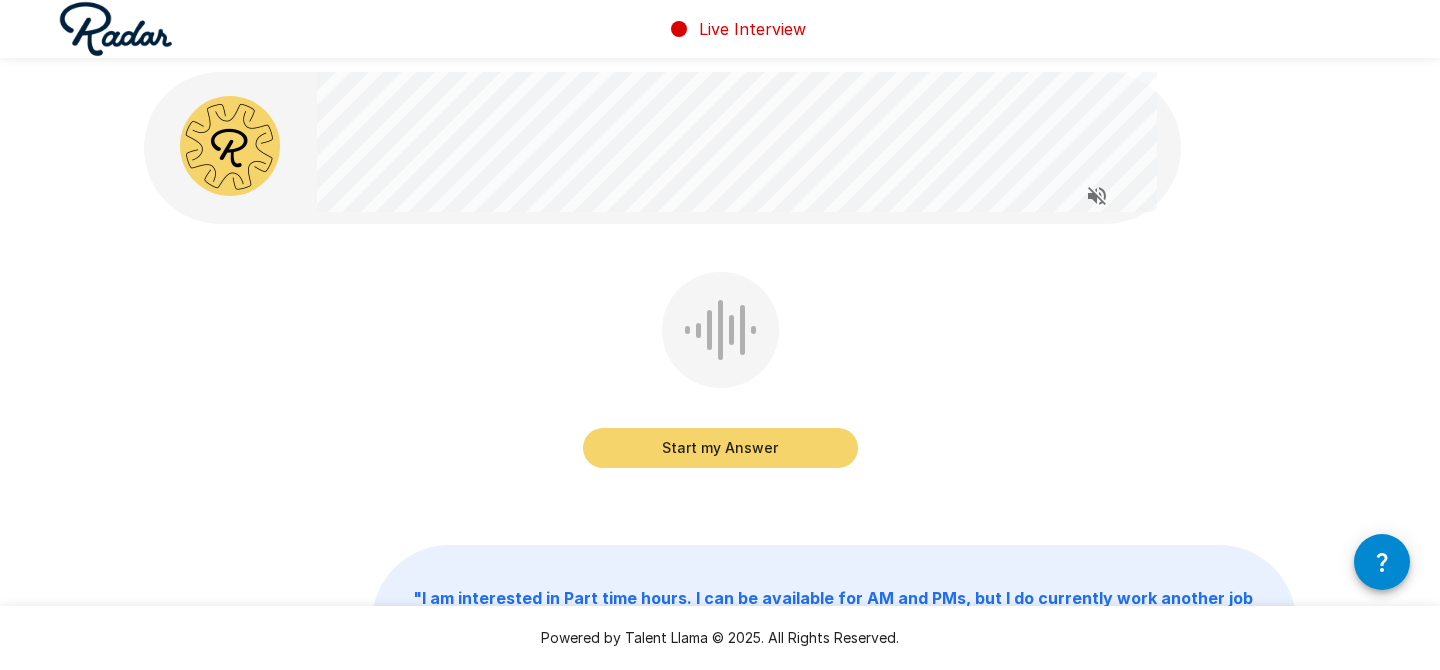 click on "Start my Answer" at bounding box center [720, 448] 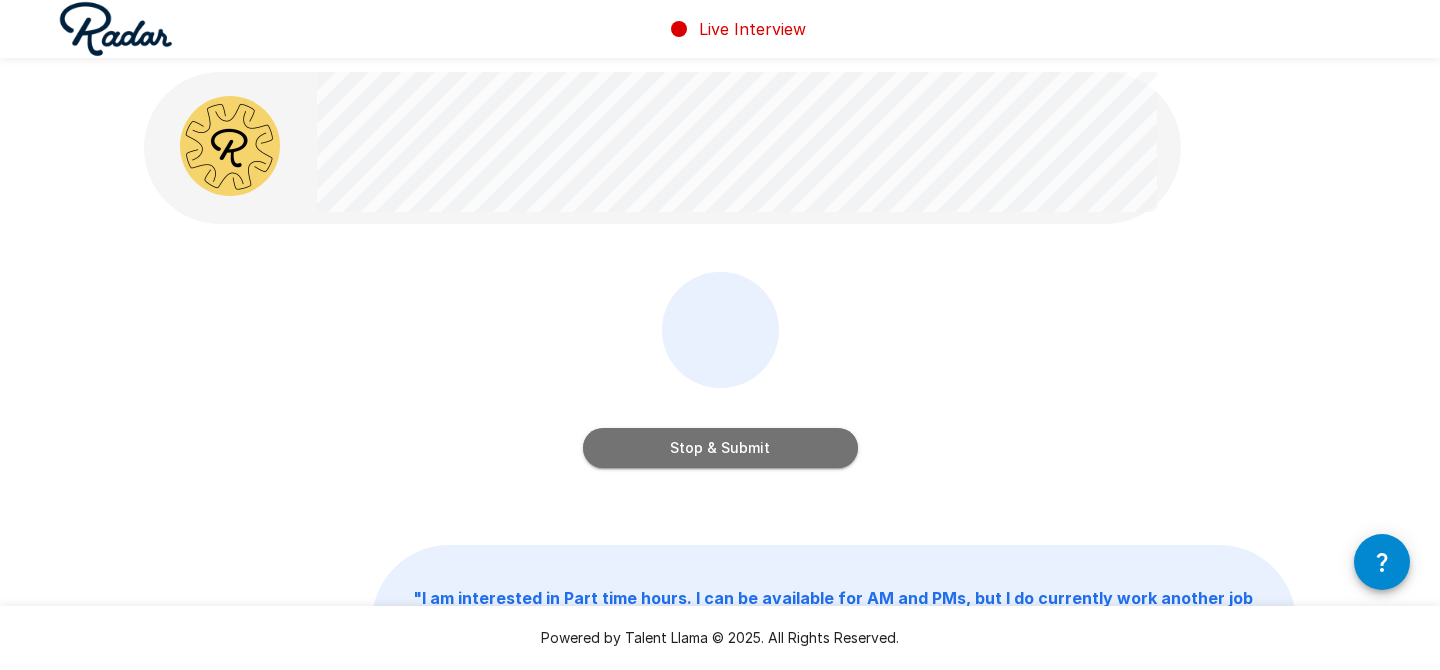 click on "Stop & Submit" at bounding box center (720, 448) 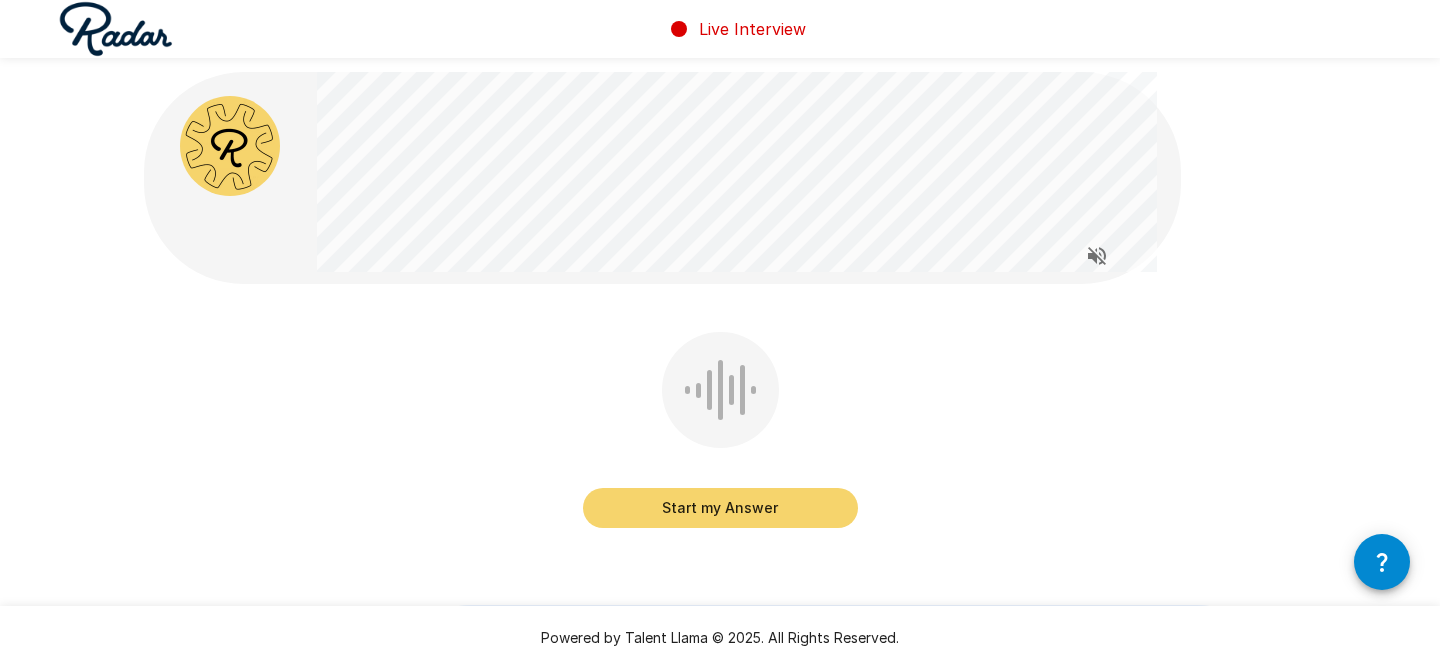 click on "Start my Answer" at bounding box center [720, 508] 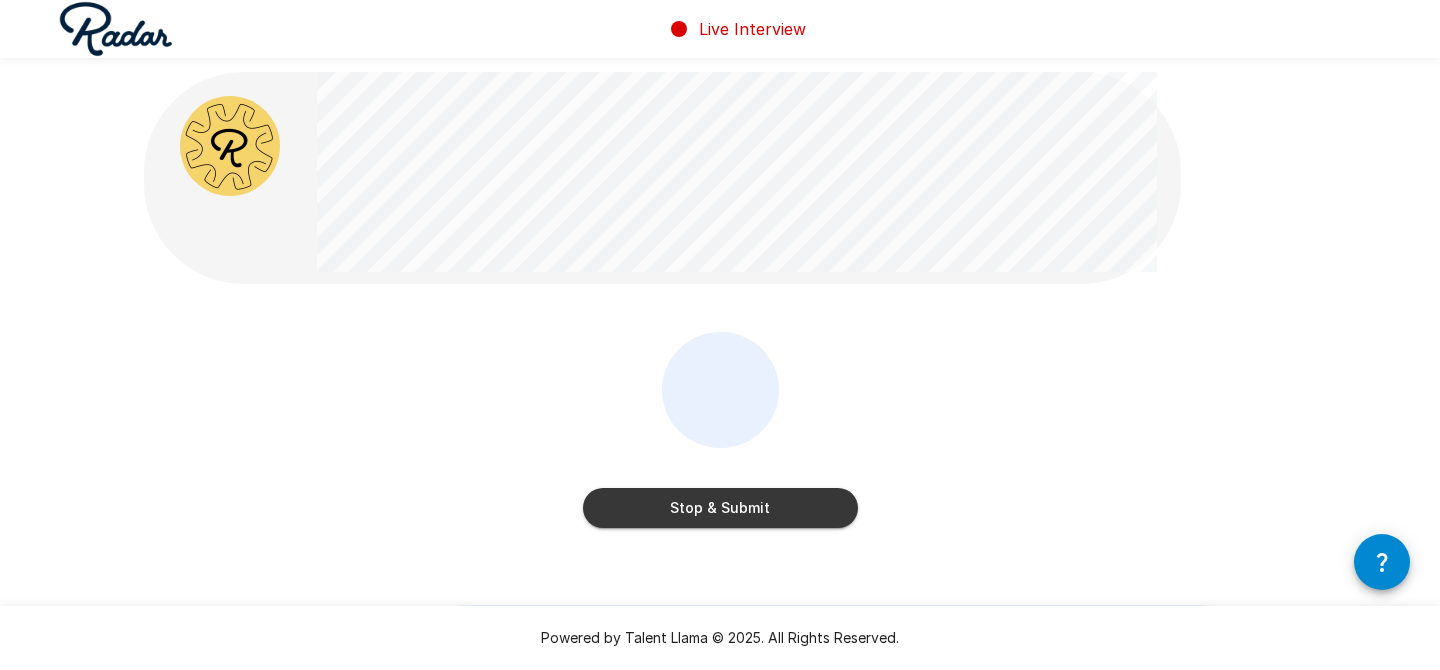 click on "Stop & Submit" at bounding box center (720, 508) 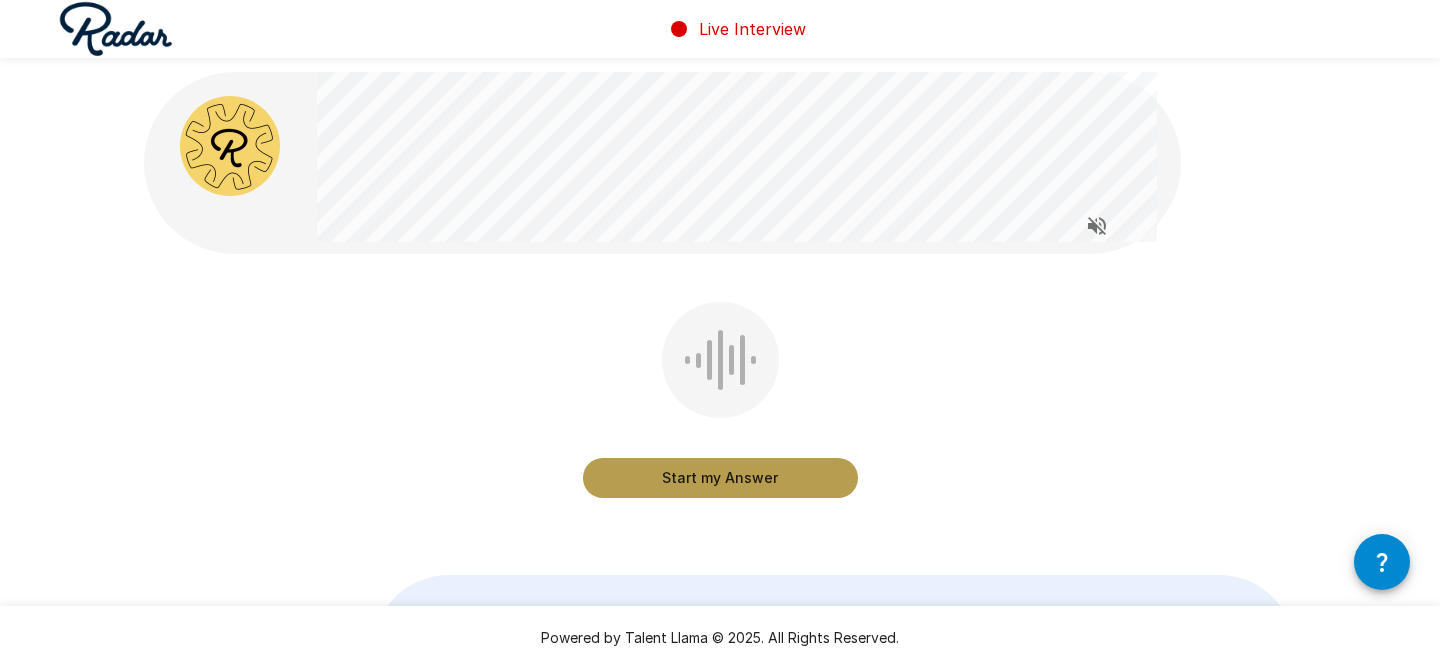 click on "Start my Answer" at bounding box center [720, 478] 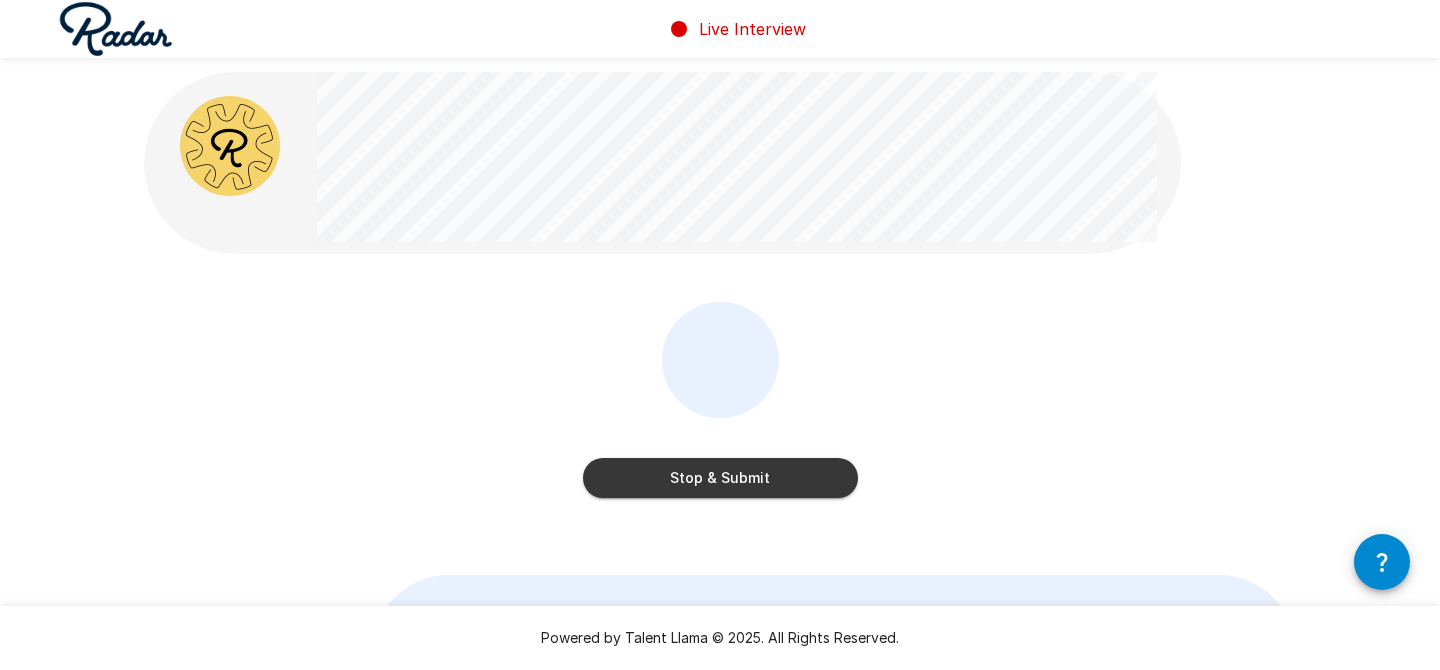 click on "Stop & Submit" at bounding box center (720, 478) 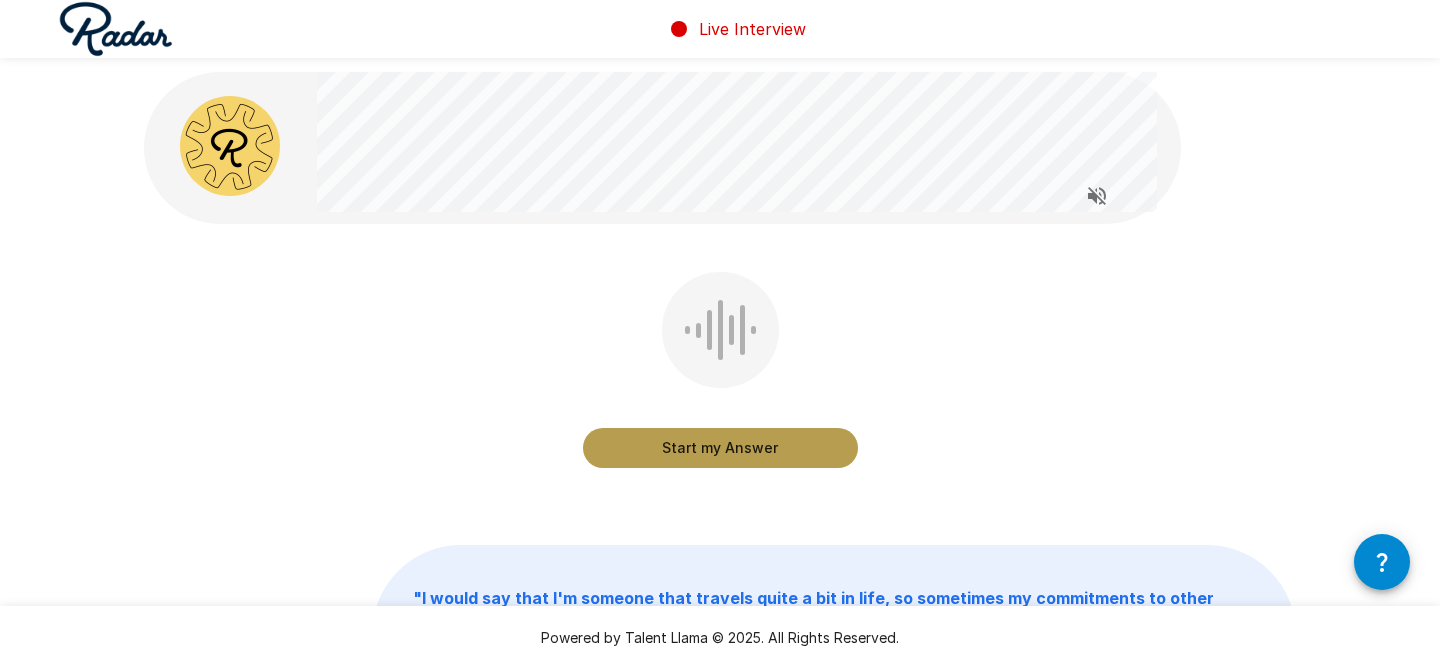 click on "Start my Answer" at bounding box center [720, 448] 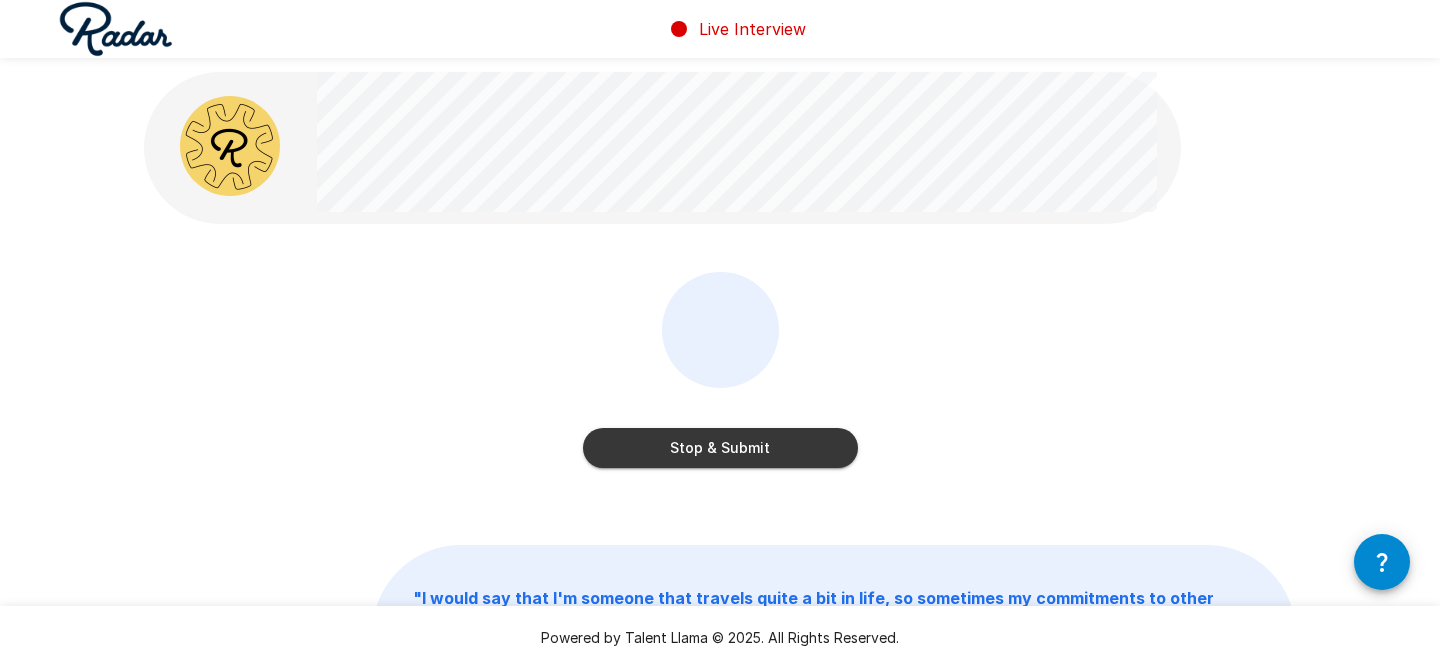 click on "Stop & Submit" at bounding box center (720, 448) 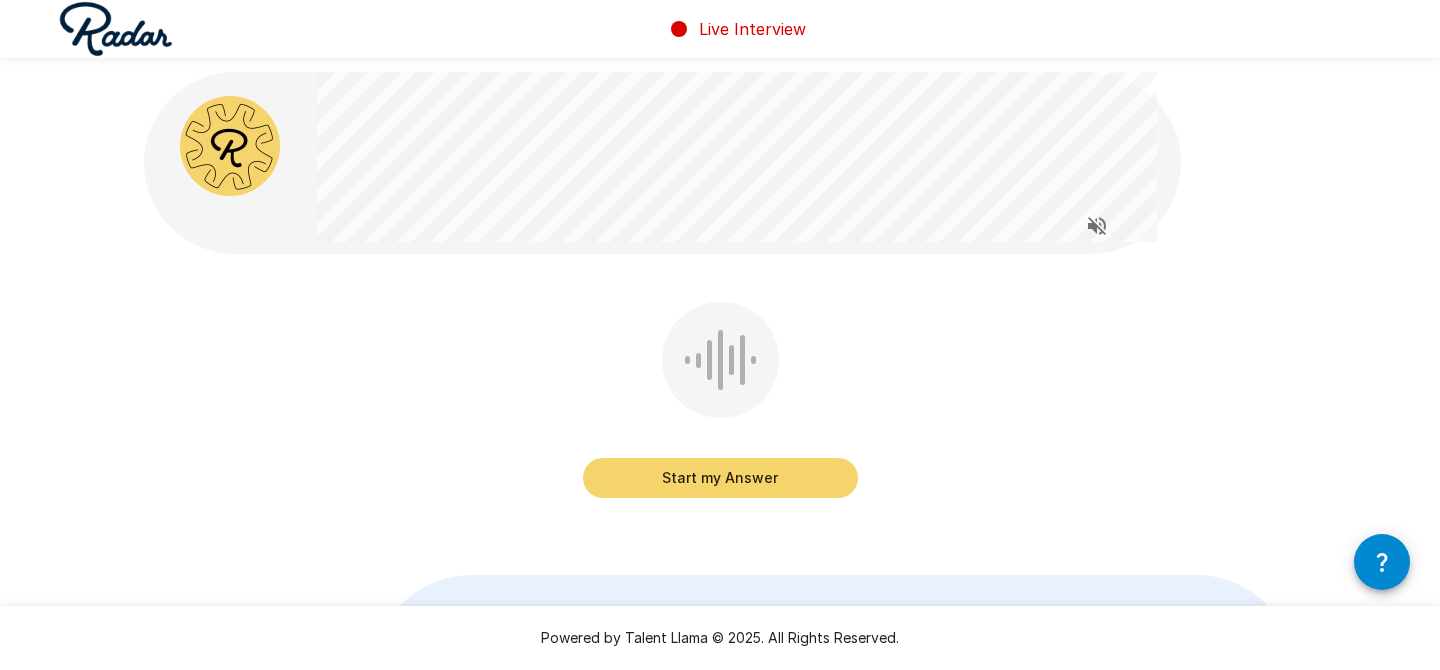 click on "Start my Answer" at bounding box center (720, 404) 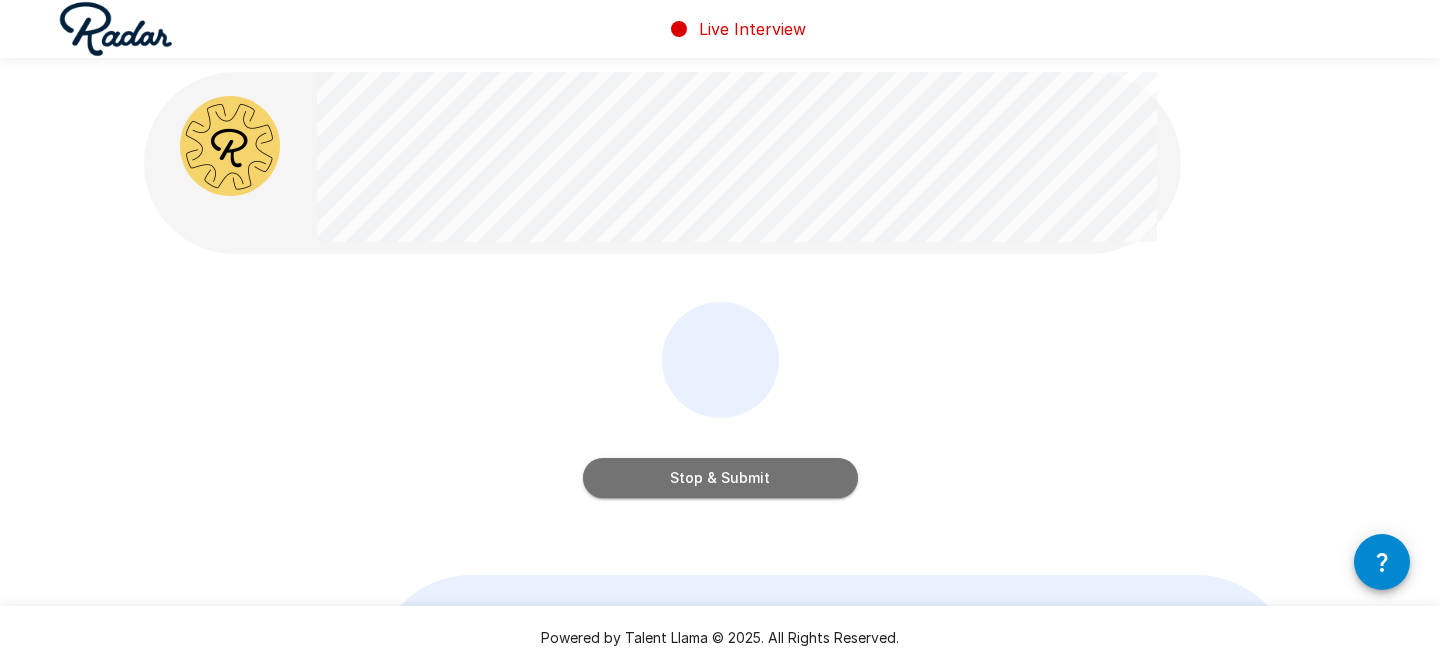 click on "Stop & Submit" at bounding box center (720, 478) 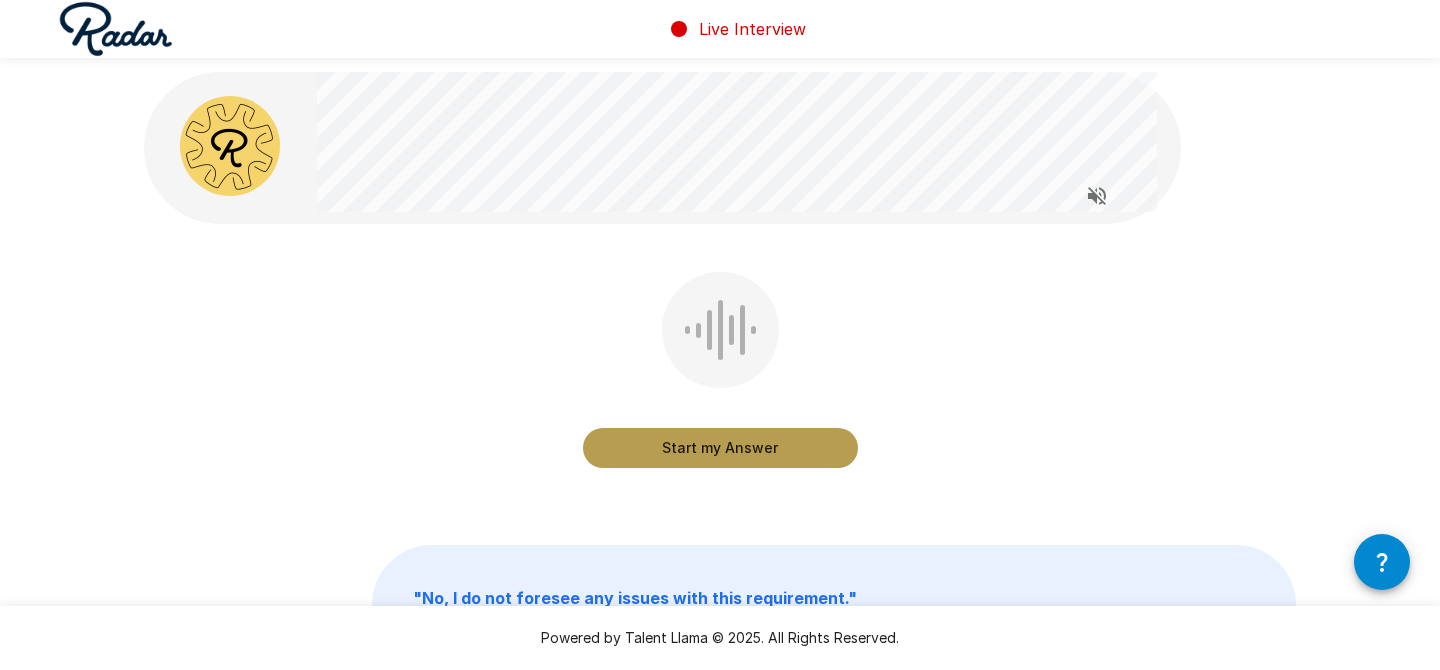 click on "Start my Answer" at bounding box center [720, 448] 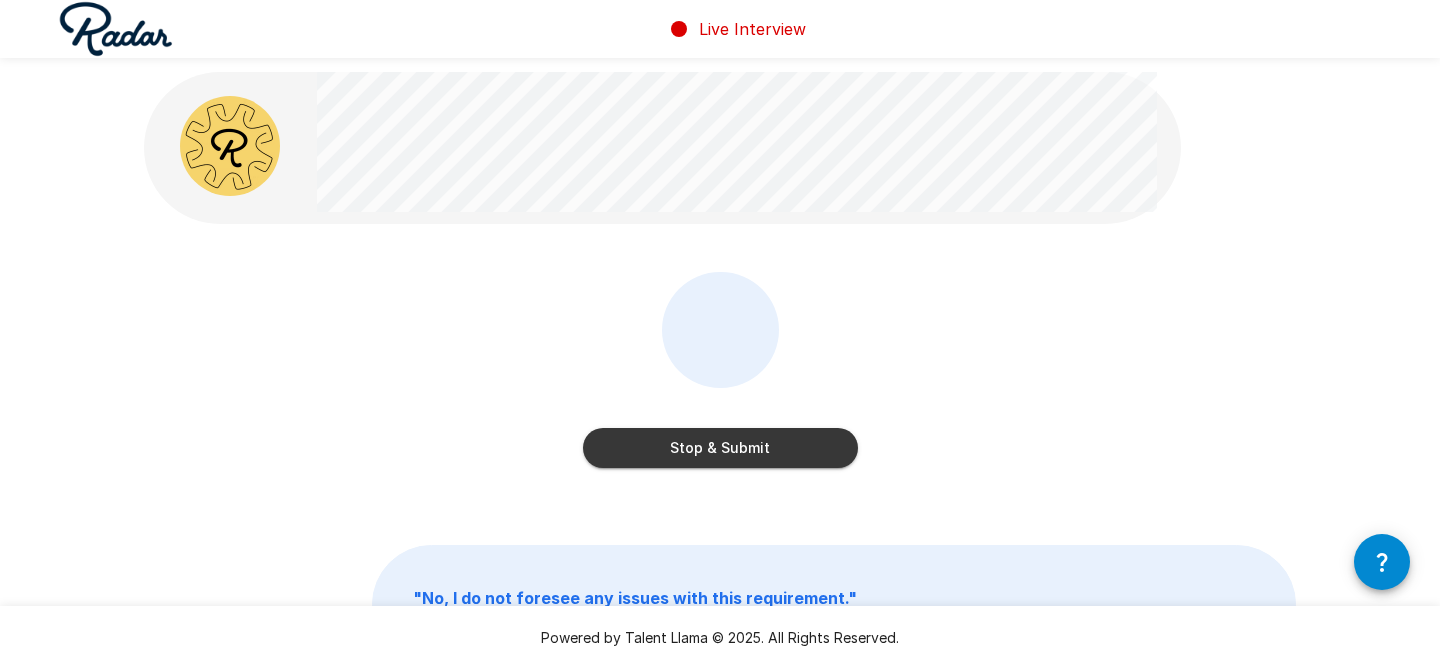 click on "Stop & Submit" at bounding box center [720, 448] 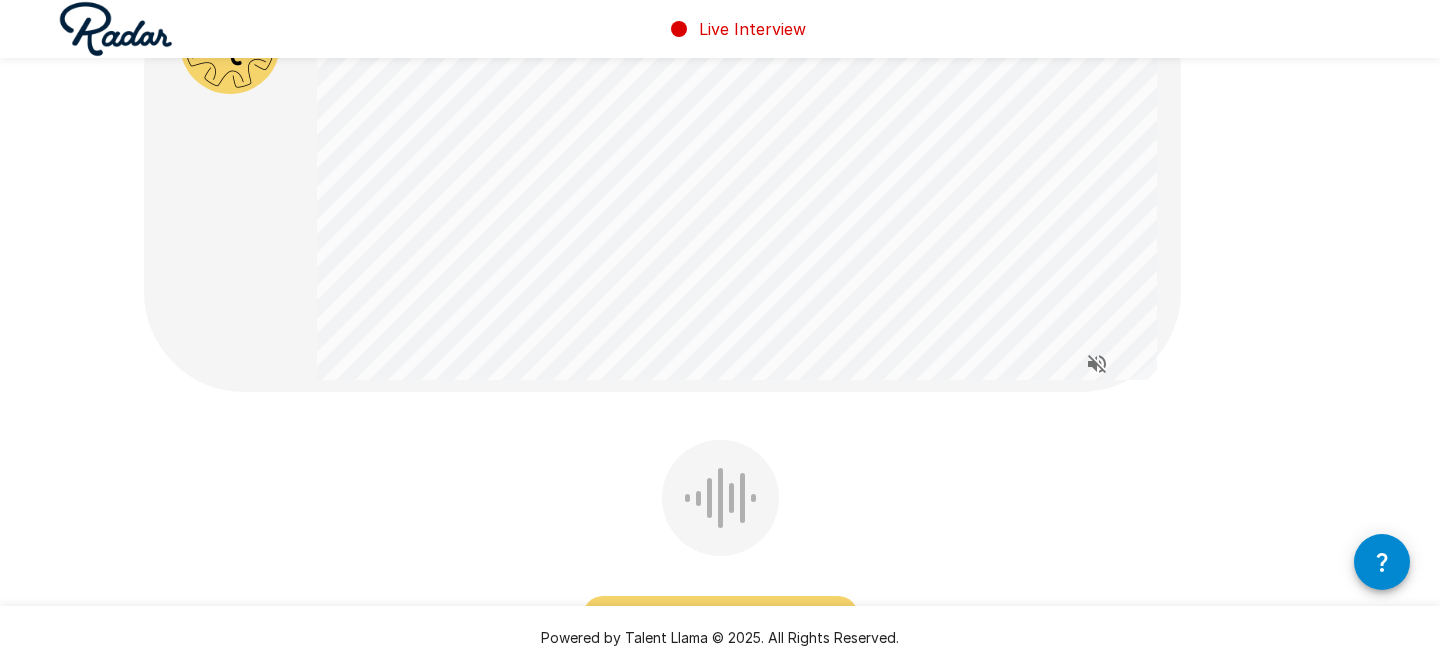 scroll, scrollTop: 220, scrollLeft: 0, axis: vertical 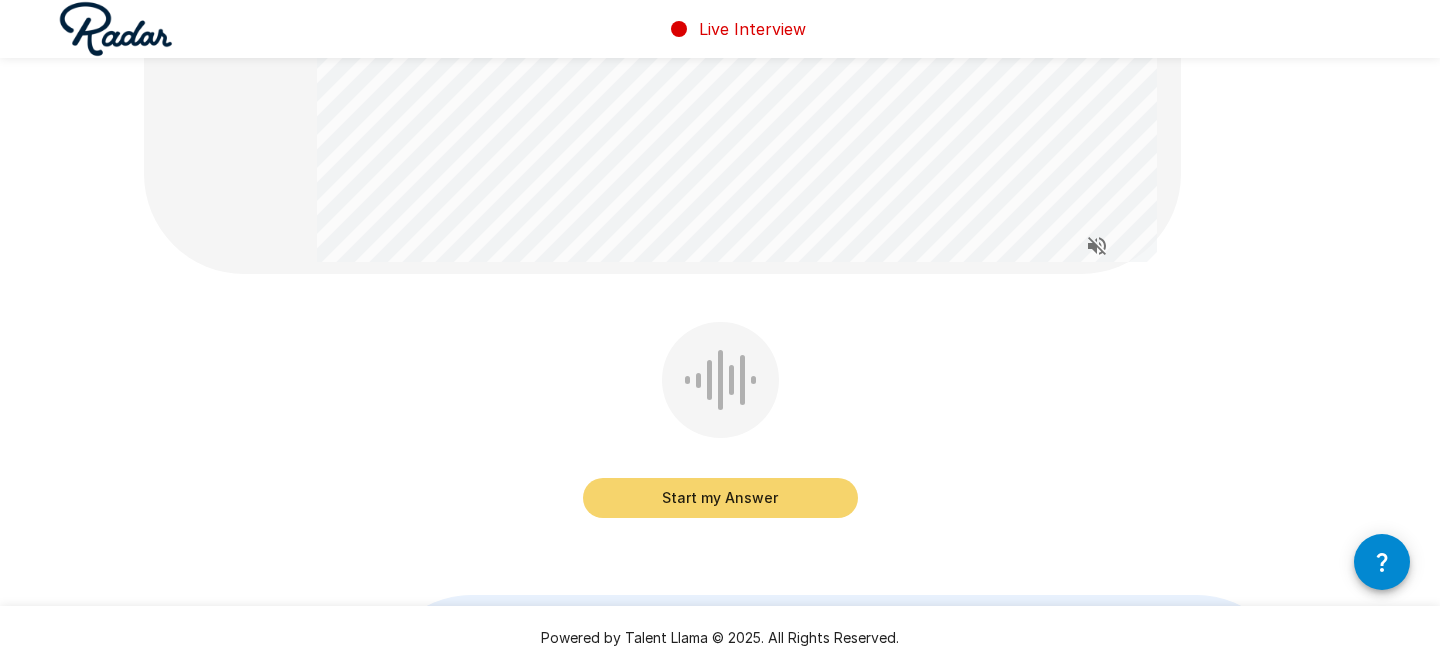 click on "Start my Answer" at bounding box center [720, 498] 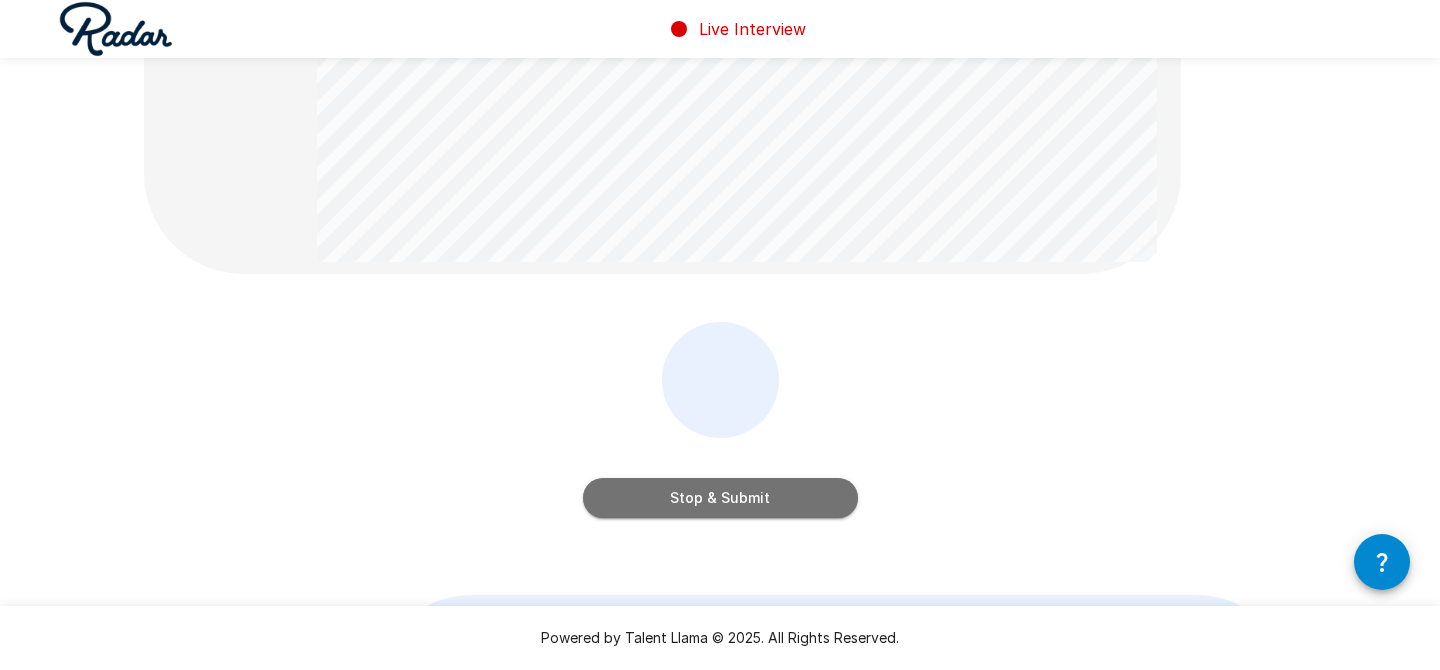 click on "Stop & Submit" at bounding box center (720, 498) 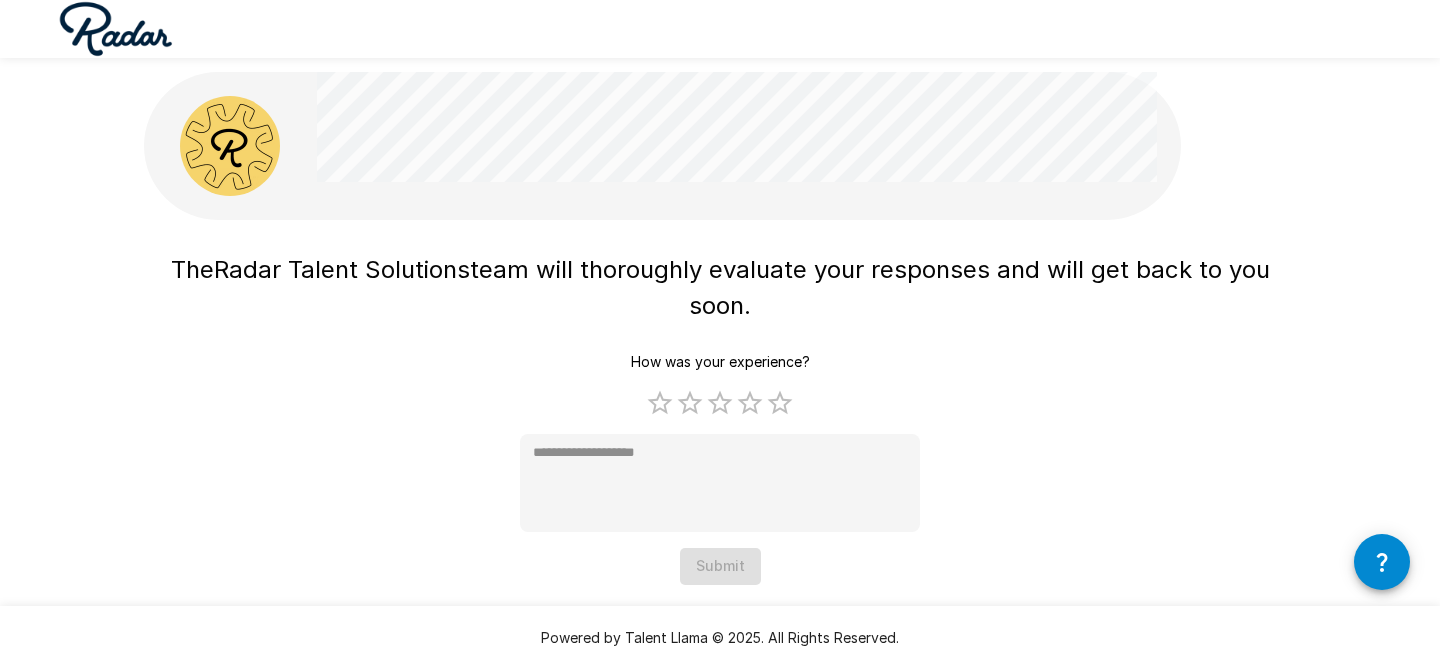 scroll, scrollTop: 0, scrollLeft: 0, axis: both 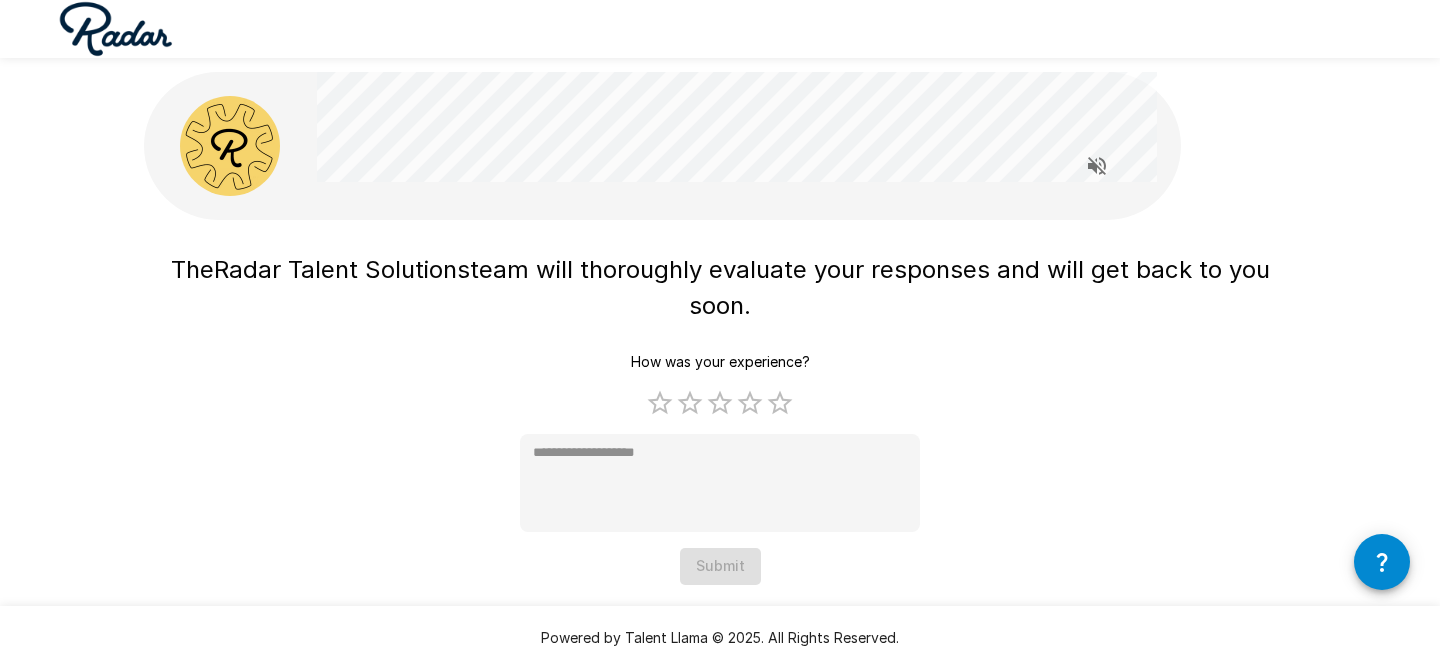 click on "How was your experience? 1 Star 2 Stars 3 Stars 4 Stars 5 Stars Empty * Submit" at bounding box center (720, 464) 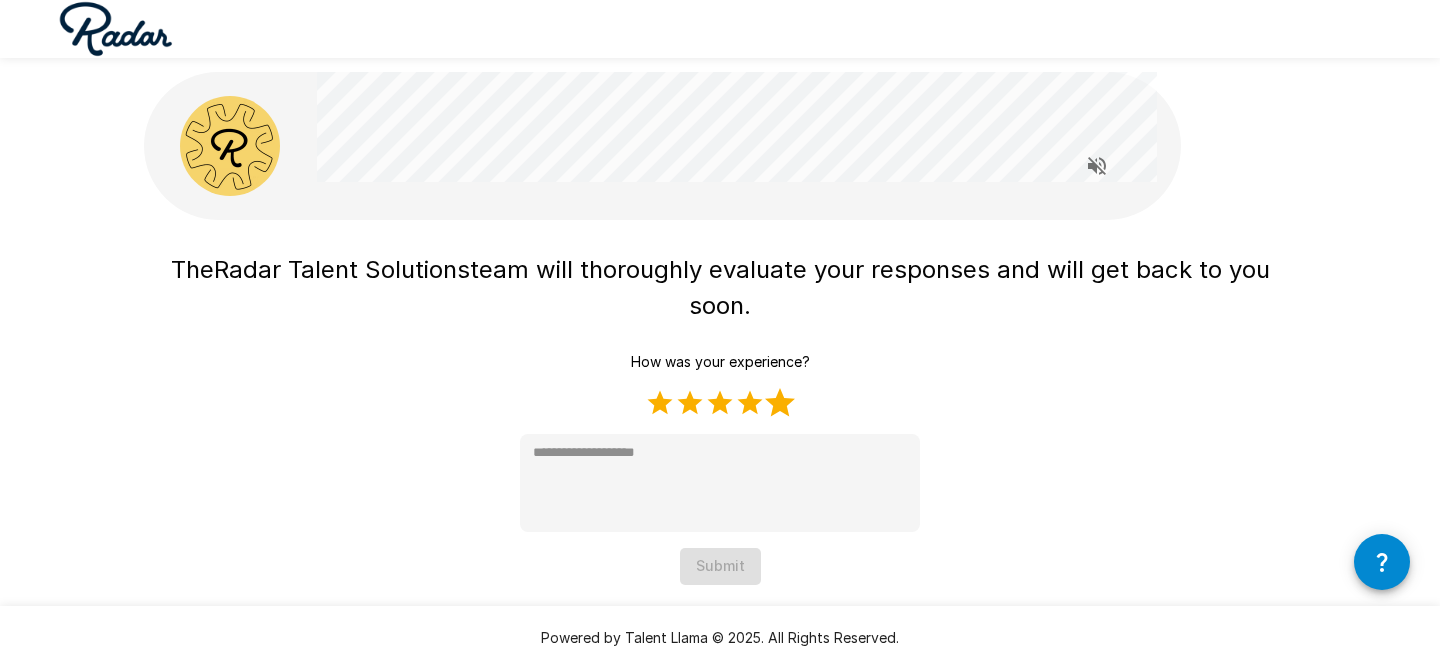 click on "5 Stars" at bounding box center [780, 403] 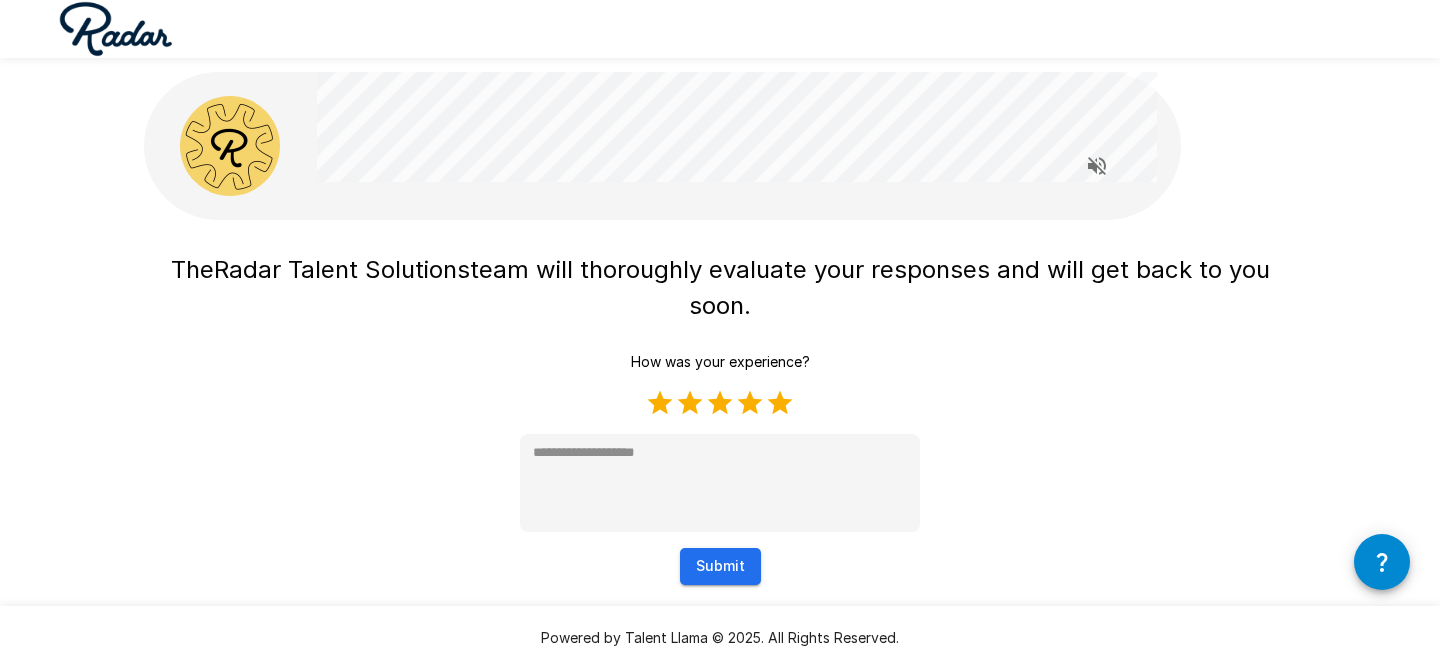 type on "*" 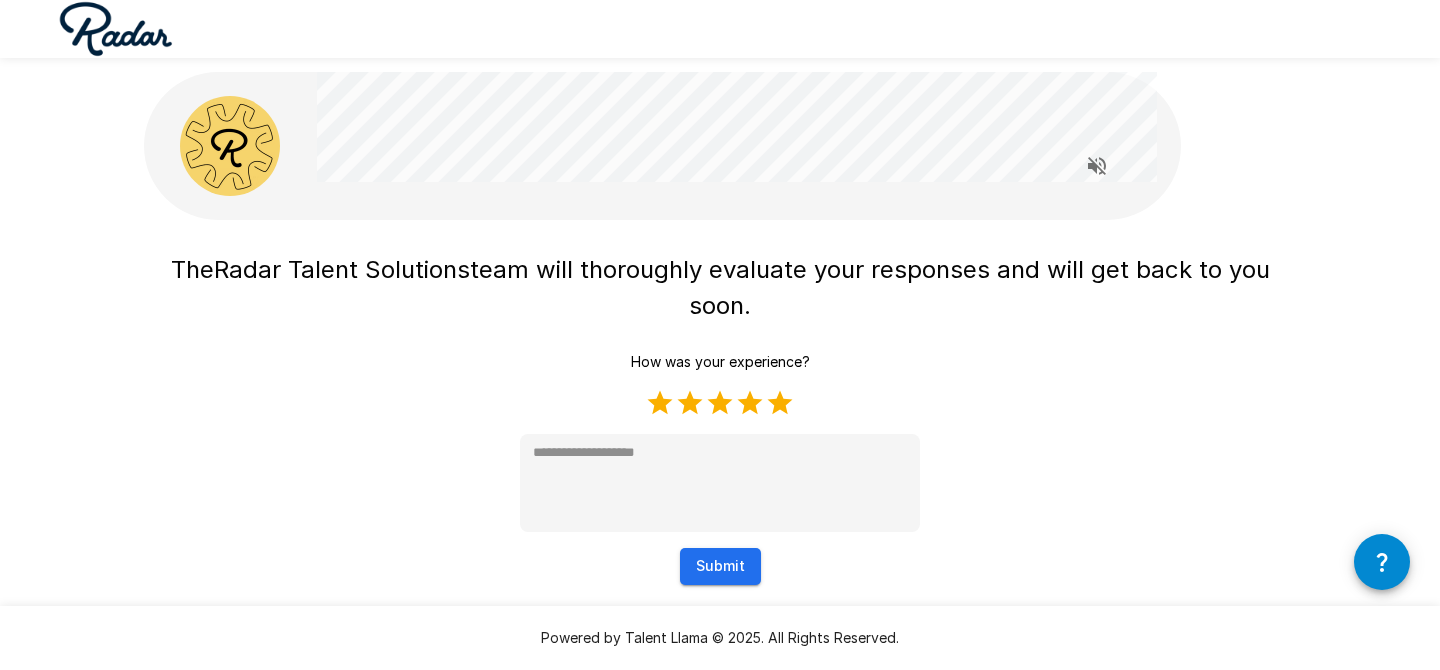 click on "The  Radar Talent Solutions  team will thoroughly evaluate your responses and will get back to you soon. How was your experience? 1 Star 2 Stars 3 Stars 4 Stars 5 Stars Empty * Submit" at bounding box center (720, 314) 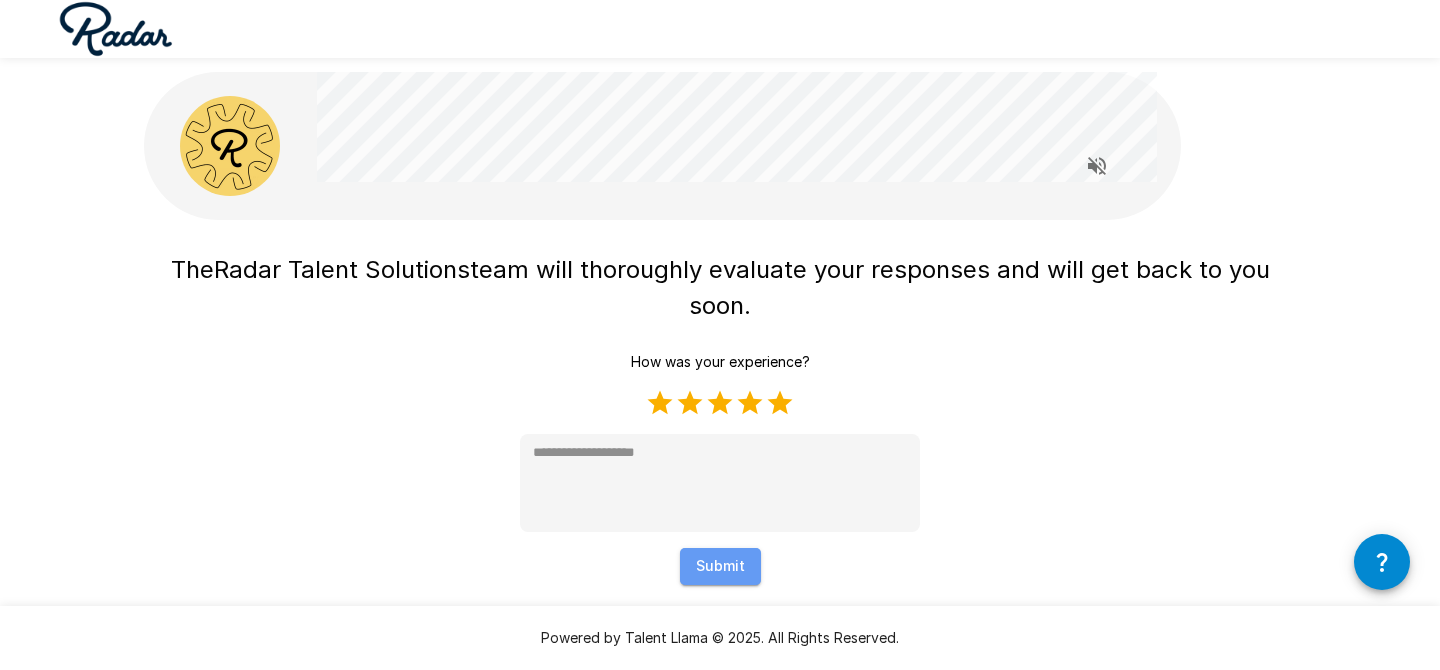 click on "Submit" at bounding box center (720, 566) 